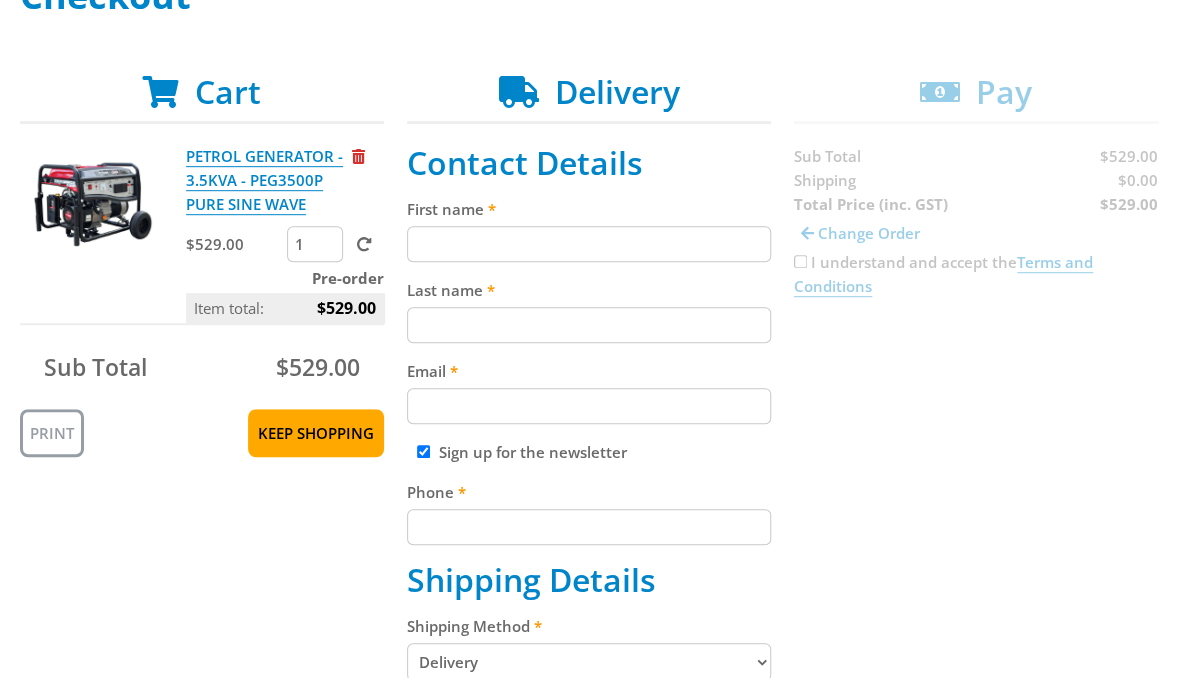 scroll, scrollTop: 340, scrollLeft: 0, axis: vertical 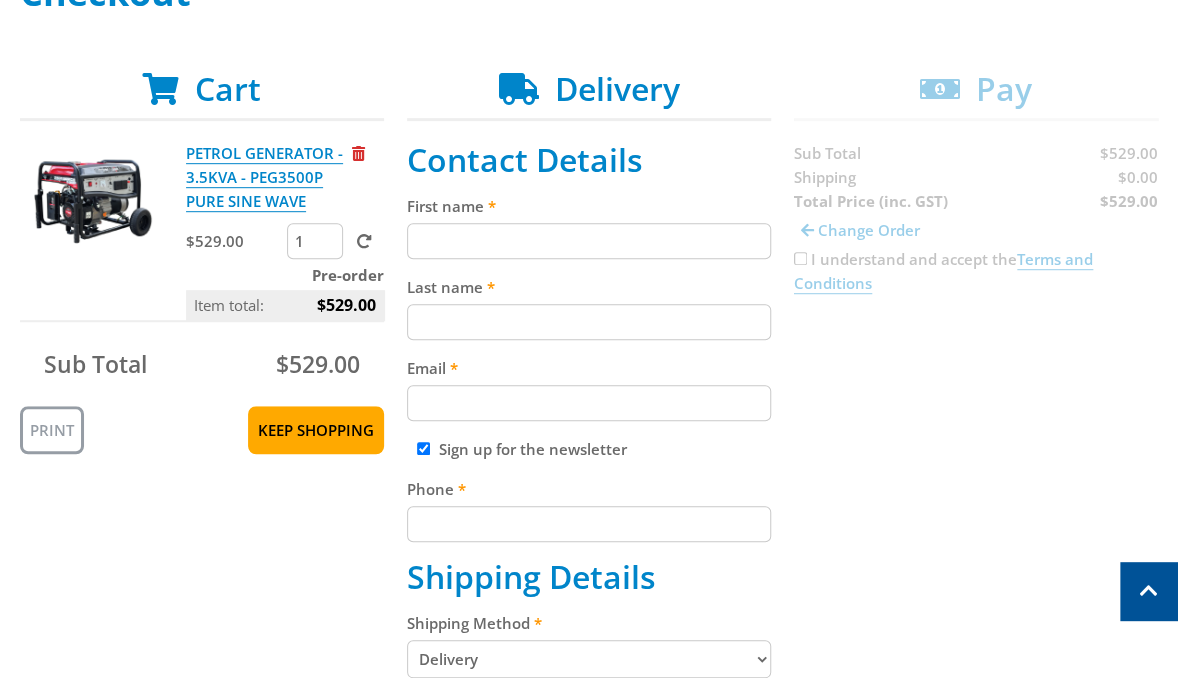 click on "Cart
PETROL GENERATOR - 3.5KVA - PEG3500P PURE SINE WAVE
$529.00
1
Pre-order
Item total:  $529.00
Sub Total
$529.00
Print
Keep Shopping
Delivery
Contact Details
First name
Last name
Email
Sign up for the newsletter
Phone
Shipping Details
Shipping Method
Pickup from [LOCATION]
Delivery
Preorder items
Your cart contains items that arent available yet
(Select an option)
Pickup Available Stock" at bounding box center (589, 763) 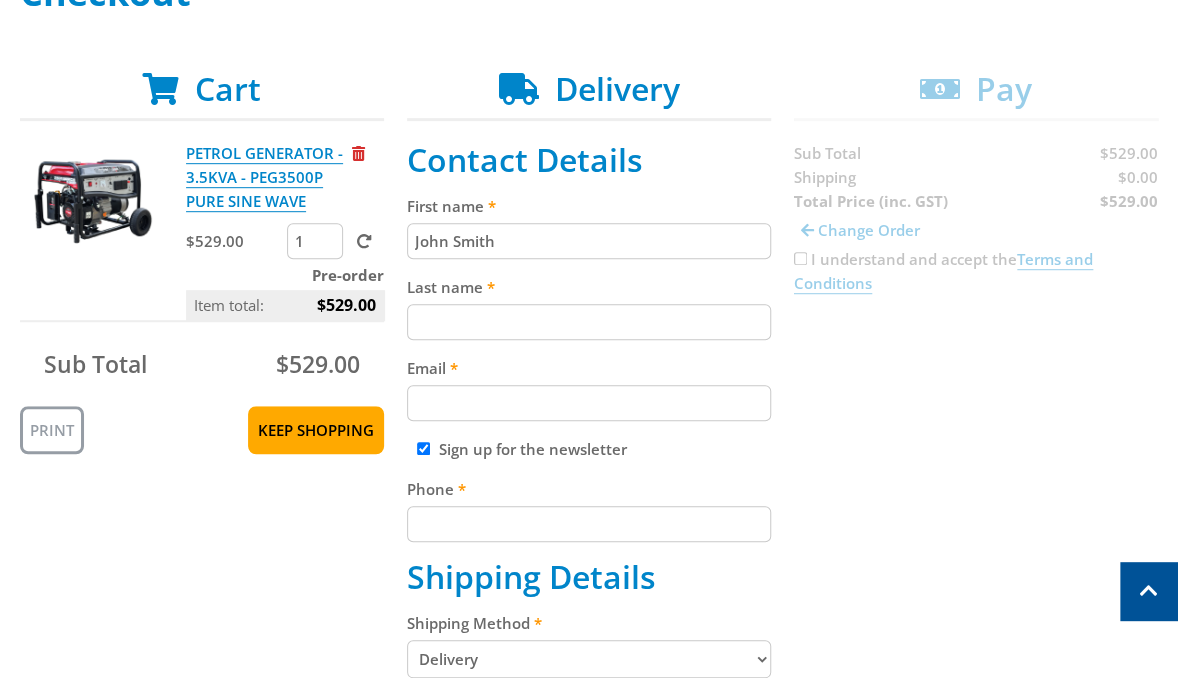 paste on "John Smith" 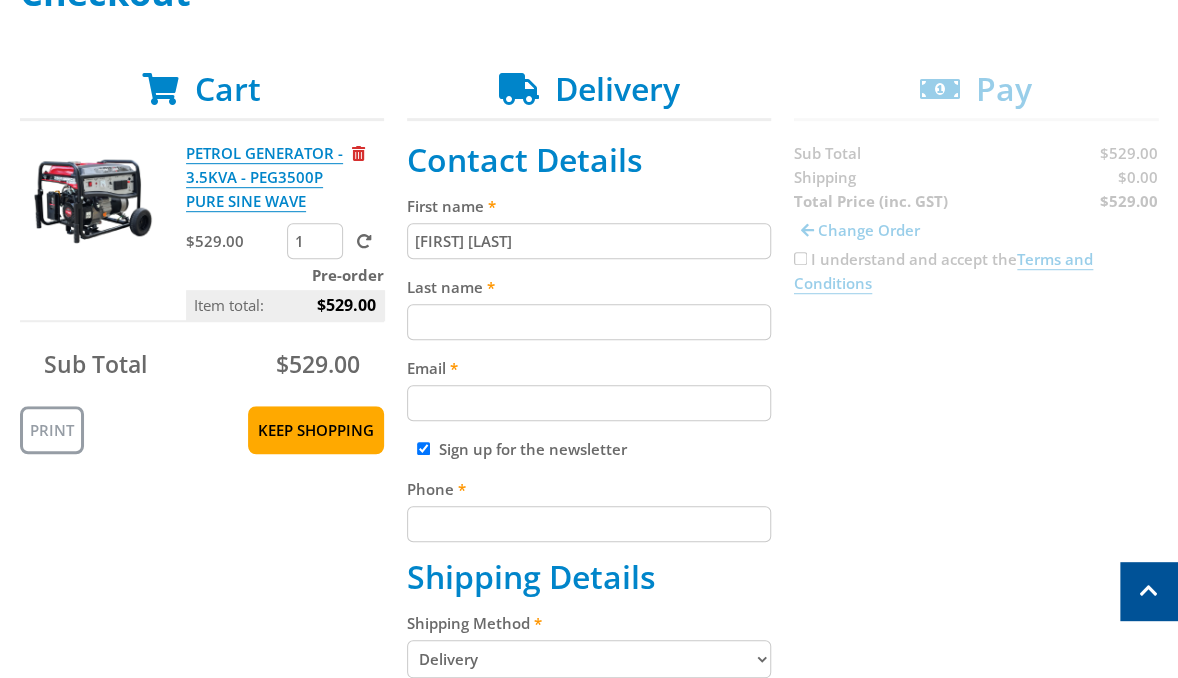 type on "[FIRST] [LAST]" 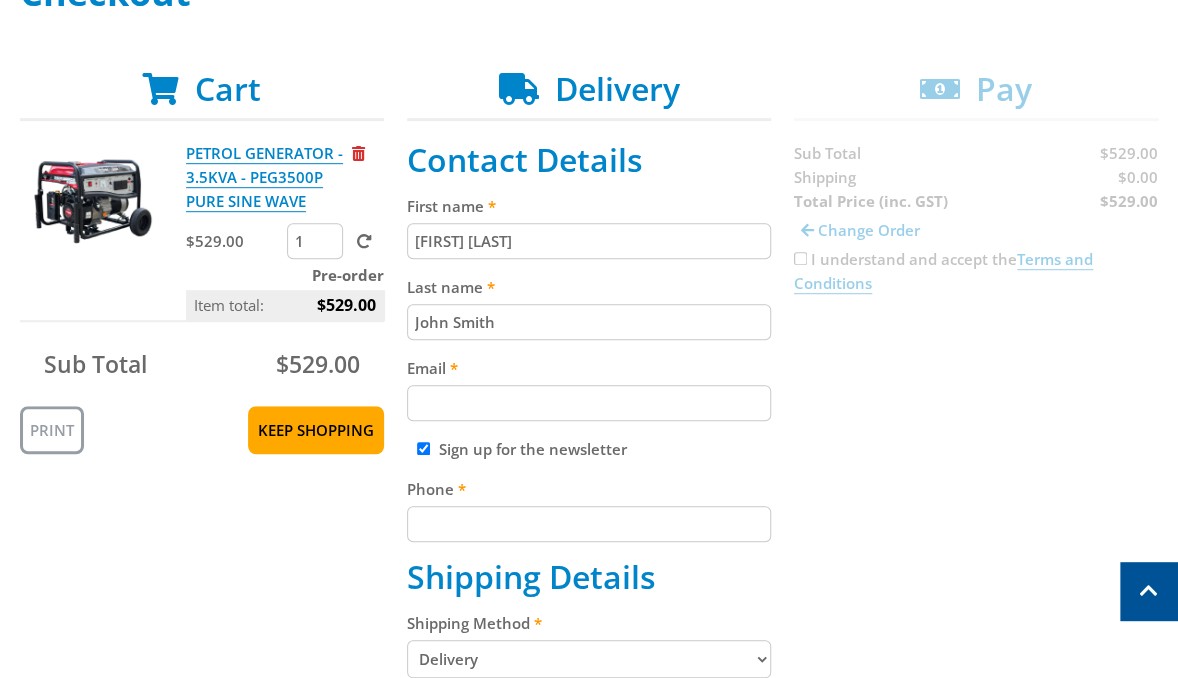 type on "John Smith" 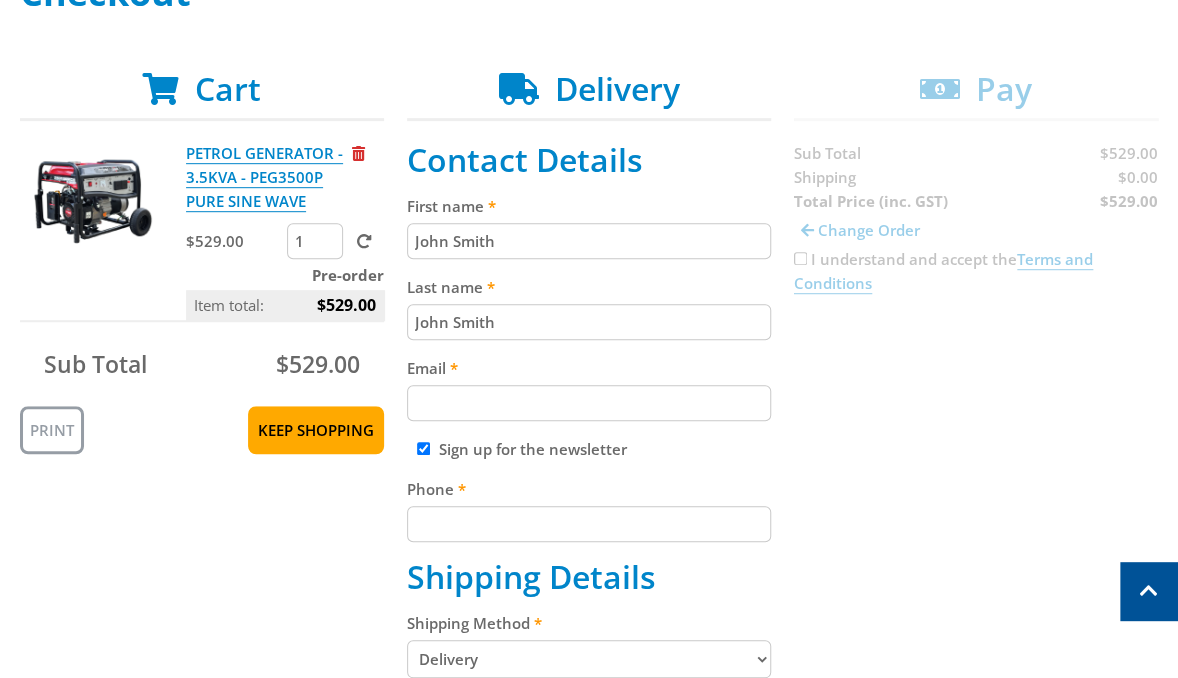 type on "John Smith" 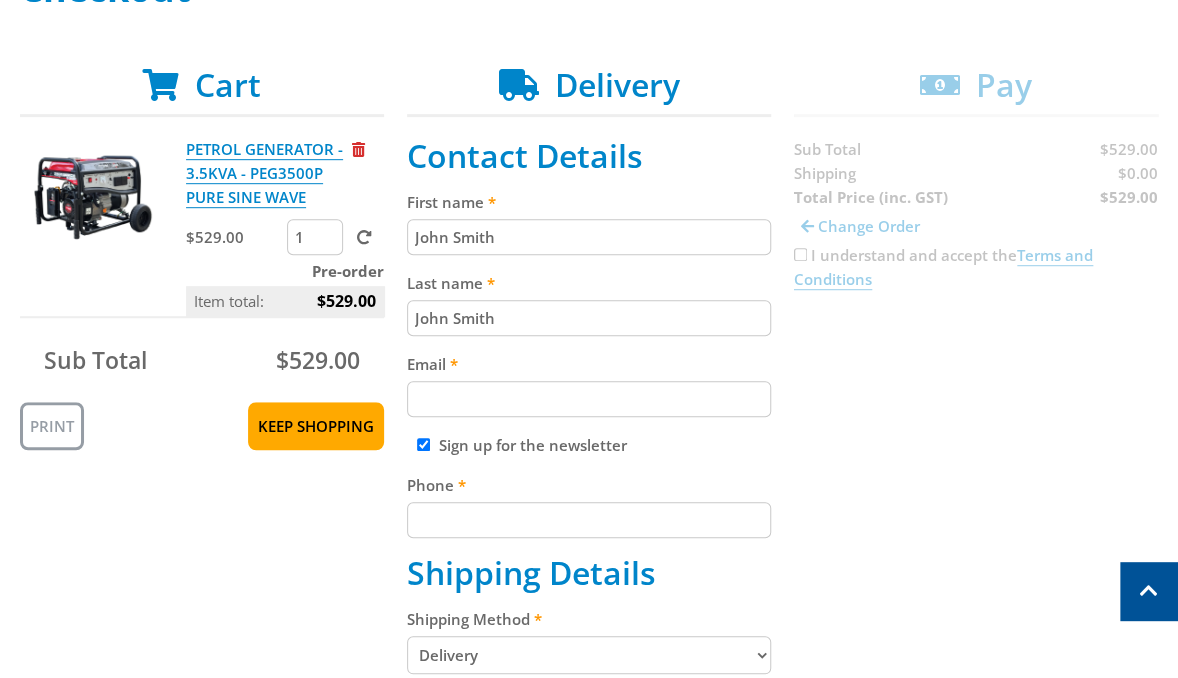 scroll, scrollTop: 360, scrollLeft: 0, axis: vertical 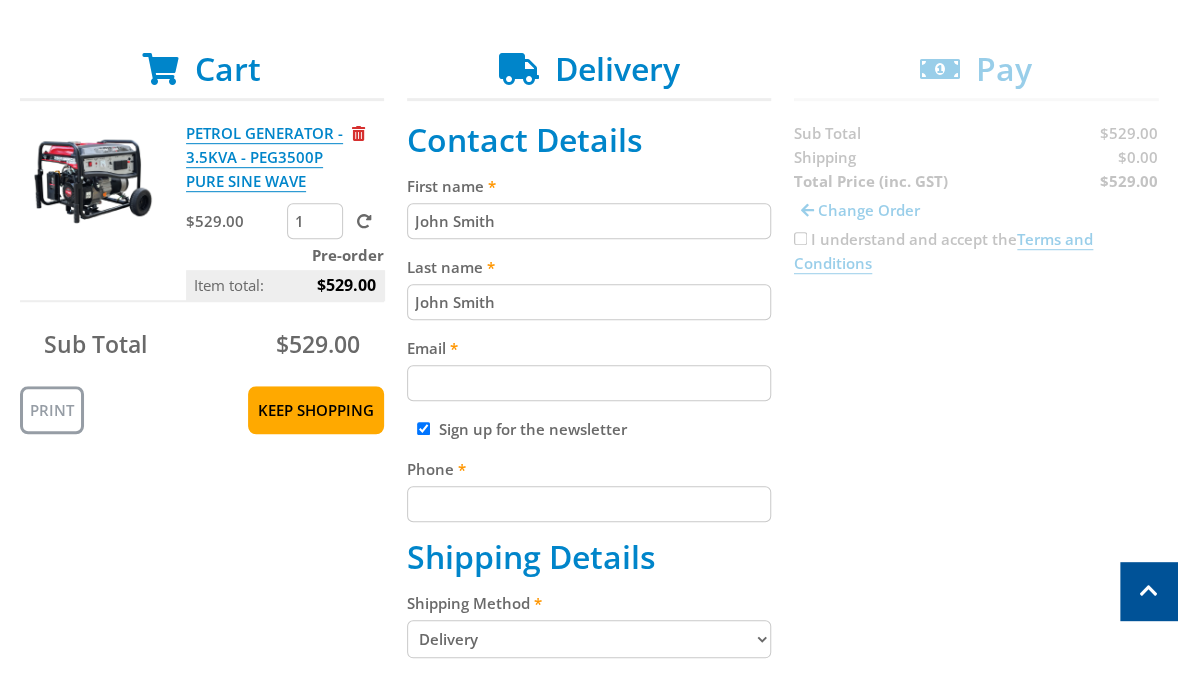 drag, startPoint x: 452, startPoint y: 364, endPoint x: 545, endPoint y: 379, distance: 94.20191 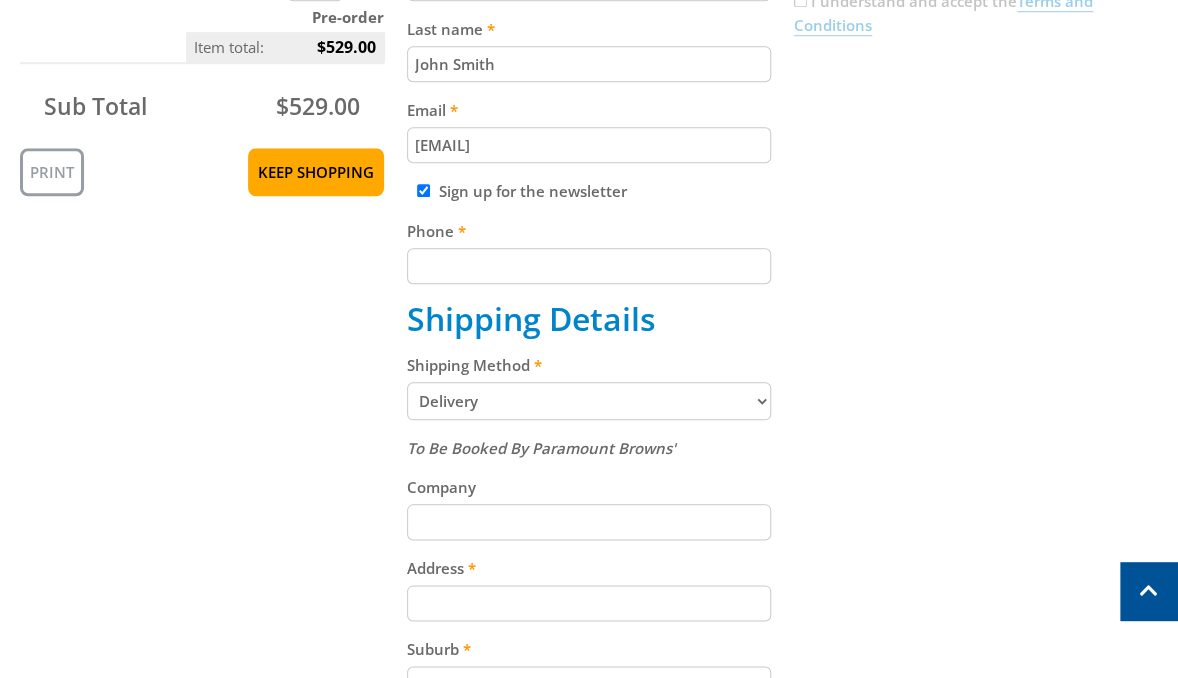 scroll, scrollTop: 592, scrollLeft: 0, axis: vertical 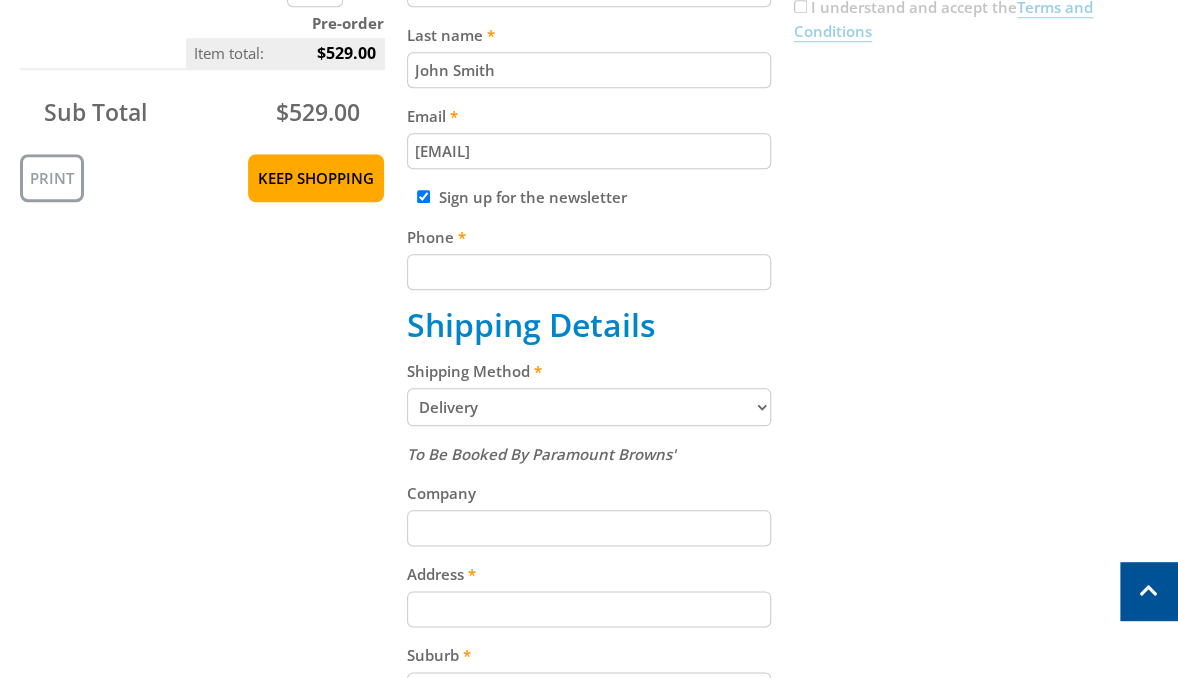 type on "[EMAIL]" 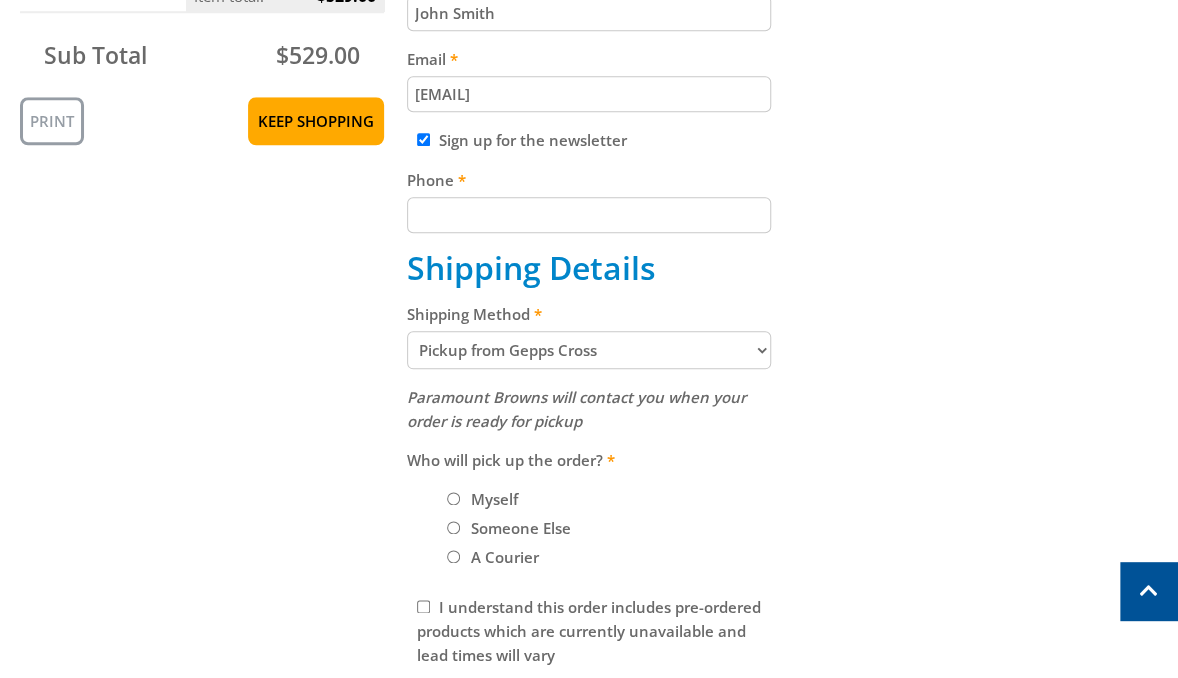 scroll, scrollTop: 652, scrollLeft: 0, axis: vertical 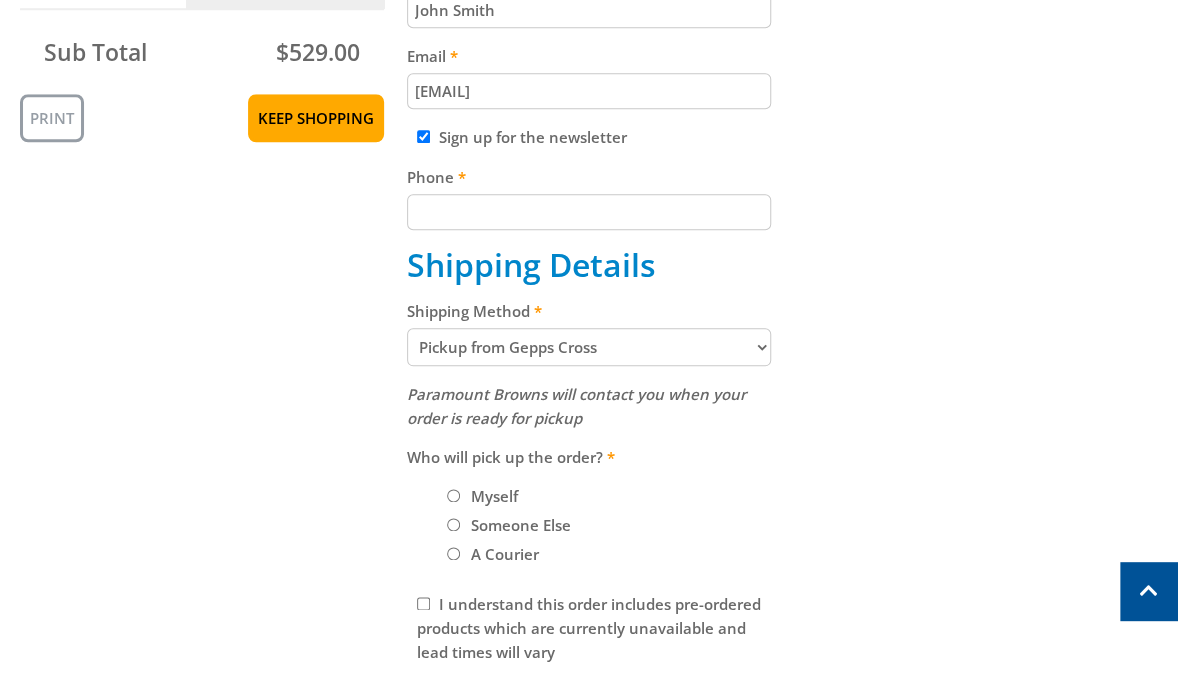 click on "Pickup from Gepps Cross
Delivery" at bounding box center (589, 347) 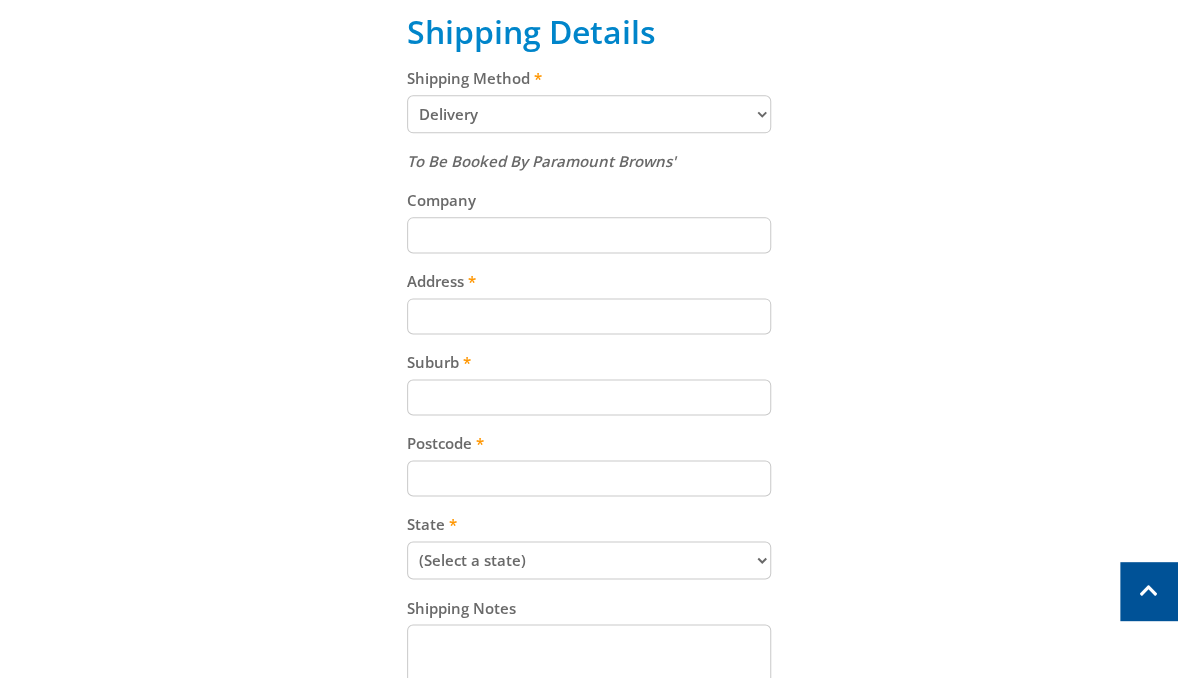 scroll, scrollTop: 883, scrollLeft: 0, axis: vertical 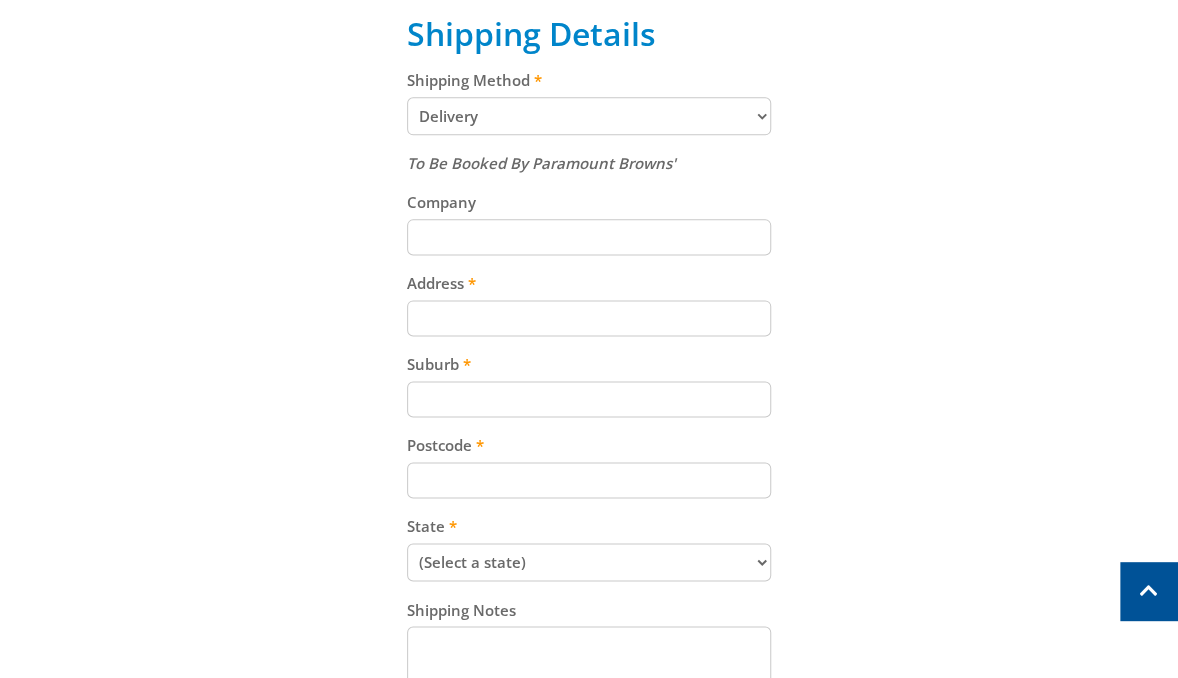 click on "Address" at bounding box center (589, 318) 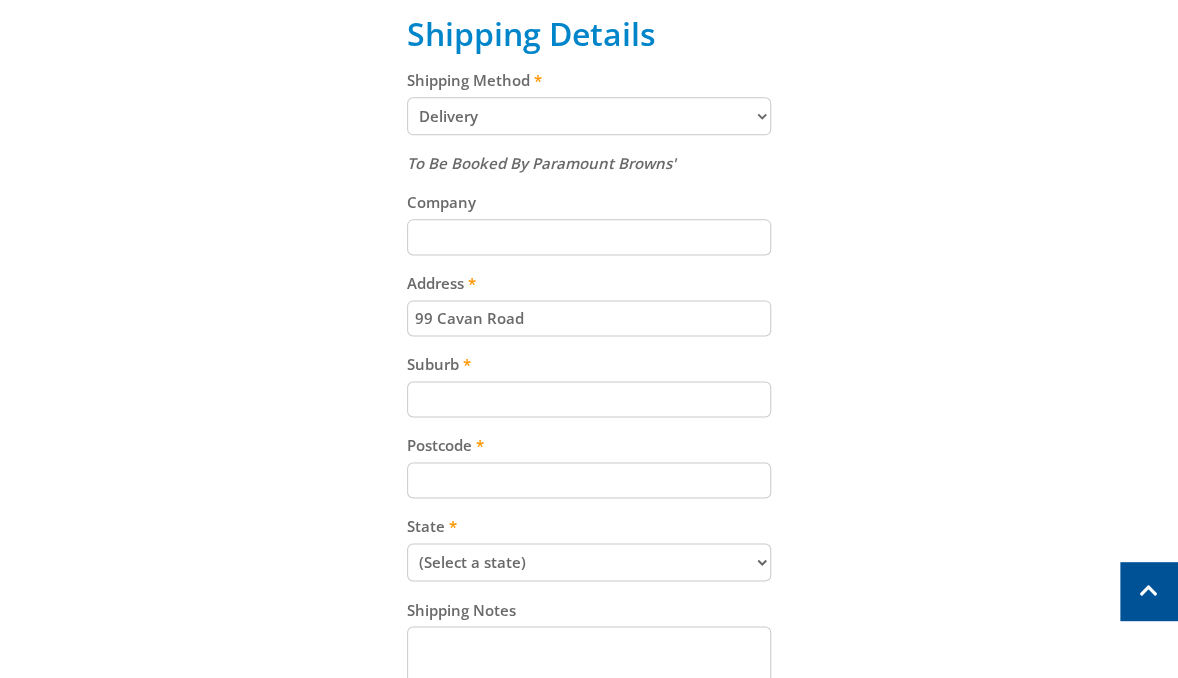 type on "99 Cavan Road" 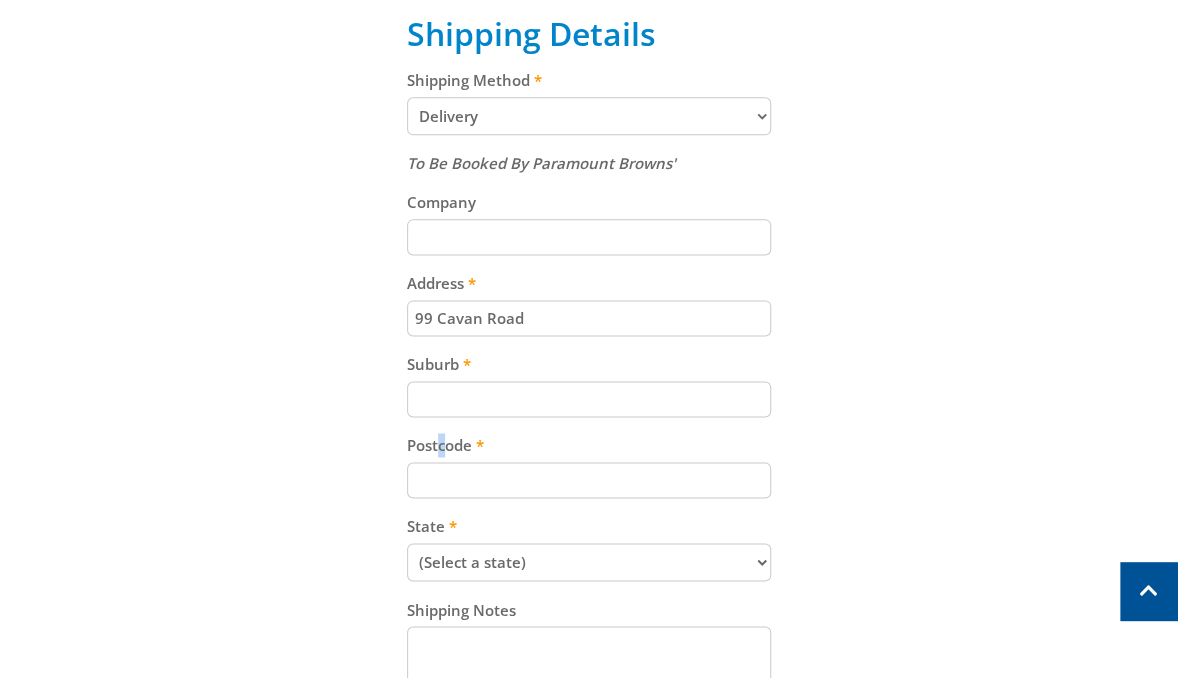 click on "To Be Booked By Paramount Browns'
Company
Address
[NUMBER] [STREET]
Suburb
Postcode
State
(Select a state)
[STATE]
[STATE]
[STATE]
[STATE]
[STATE]
[STATE]
[STATE]
[STATE]
Other
Preorder items
Your cart contains items that arent available yet
(Select an option)
Send Available Stock Now
Hold and Send Complete Order
Shipping Notes" at bounding box center [589, 435] 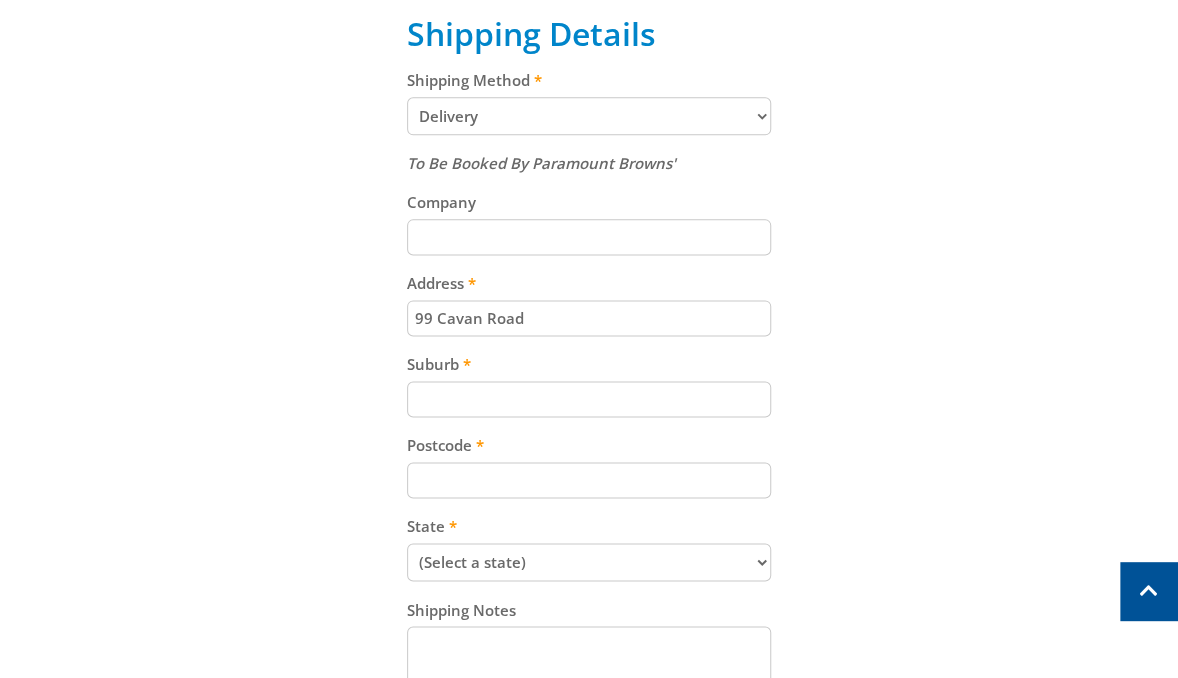click on "Suburb" at bounding box center [589, 364] 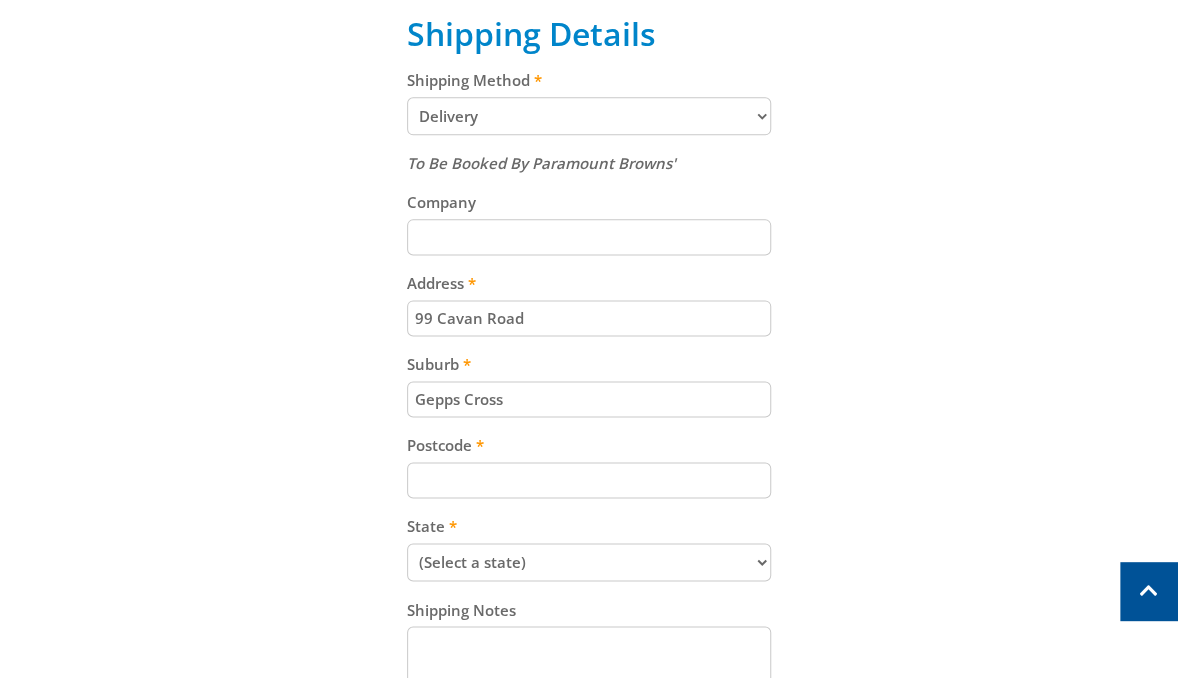 type on "Gepps Cross" 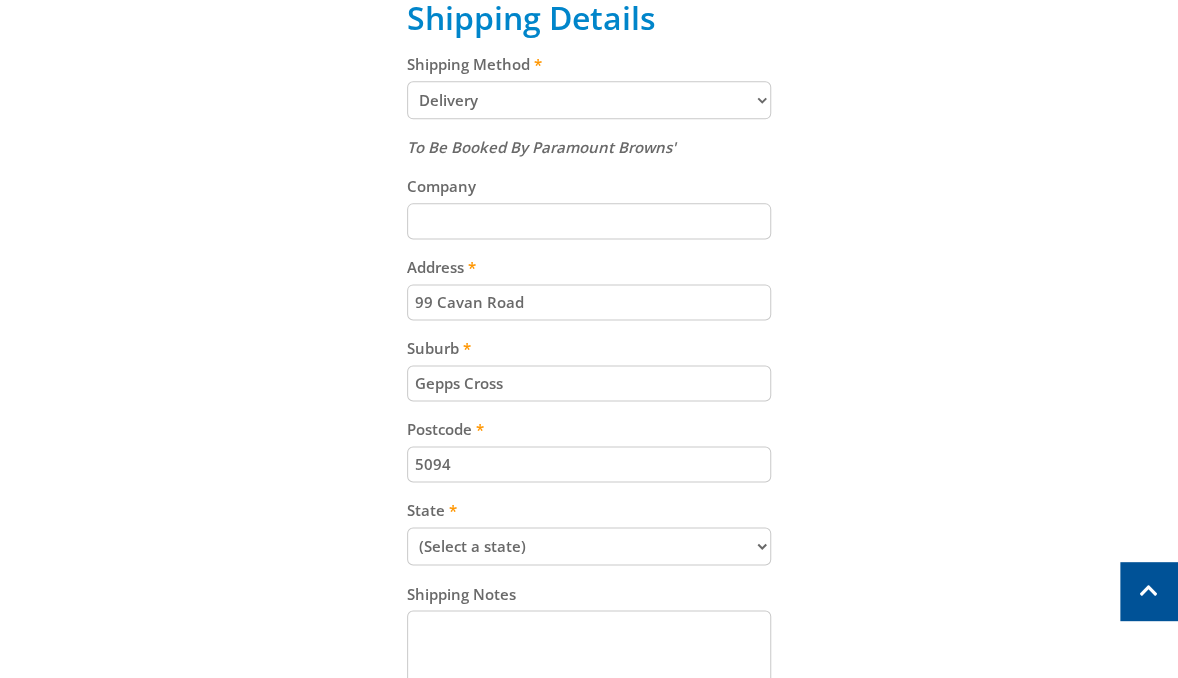 scroll, scrollTop: 915, scrollLeft: 0, axis: vertical 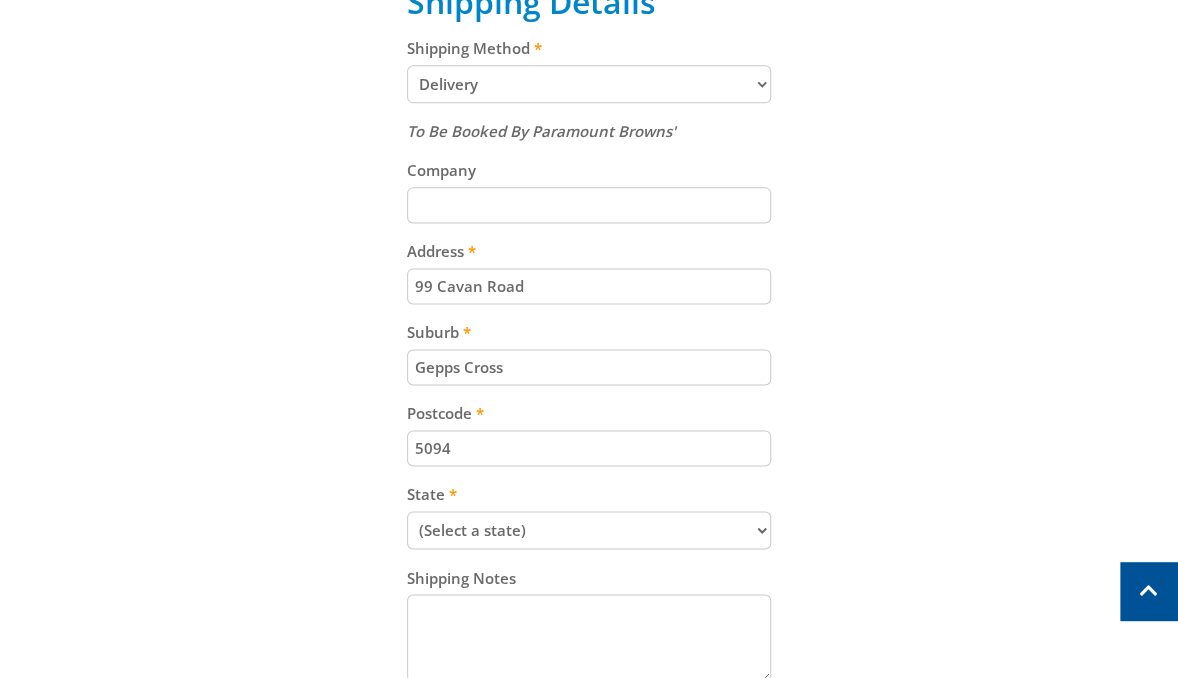 type on "5094" 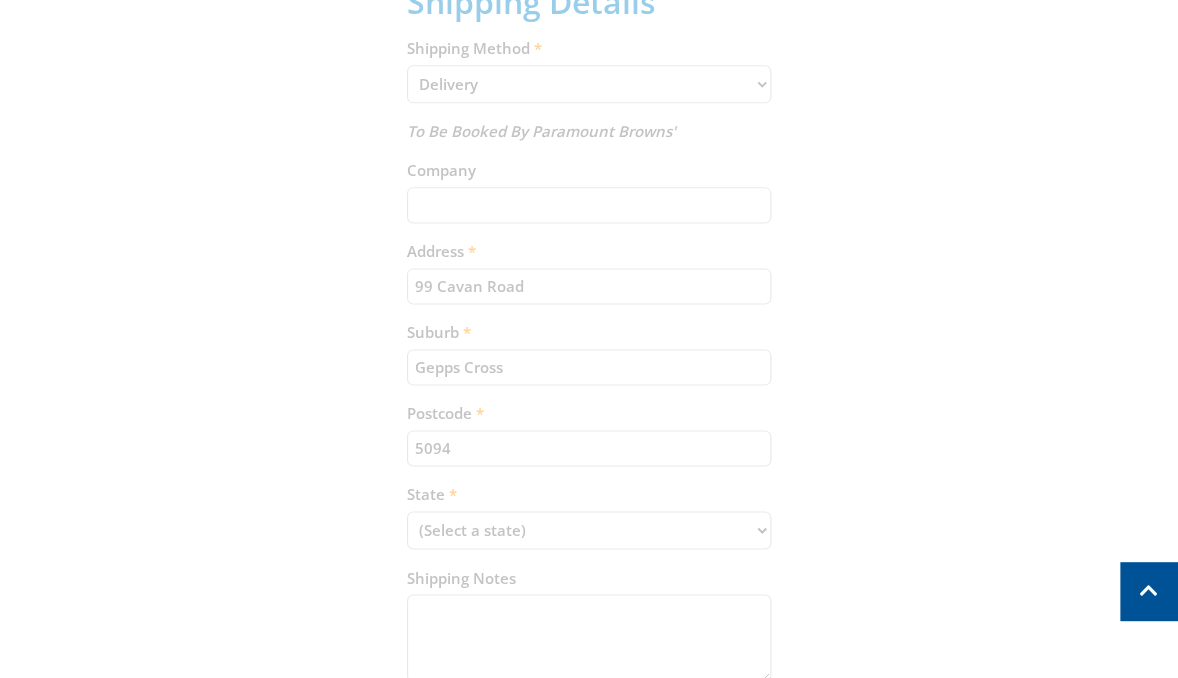 click on "Cart
PETROL GENERATOR - 3.5KVA - PEG3500P PURE SINE WAVE
$529.00
1
Pre-order
Item total:  $529.00
Sub Total
$529.00
Print
Keep Shopping
Delivery
Contact Details
First name
[FIRST] [LAST]
Last name
[FIRST] [LAST]
Email
[EMAIL]
Sign up for the newsletter
Phone
Shipping Details
Shipping Method
Pickup from [LOCATION]
Delivery
Preorder items
Your cart contains items that arent available yet" at bounding box center (589, 188) 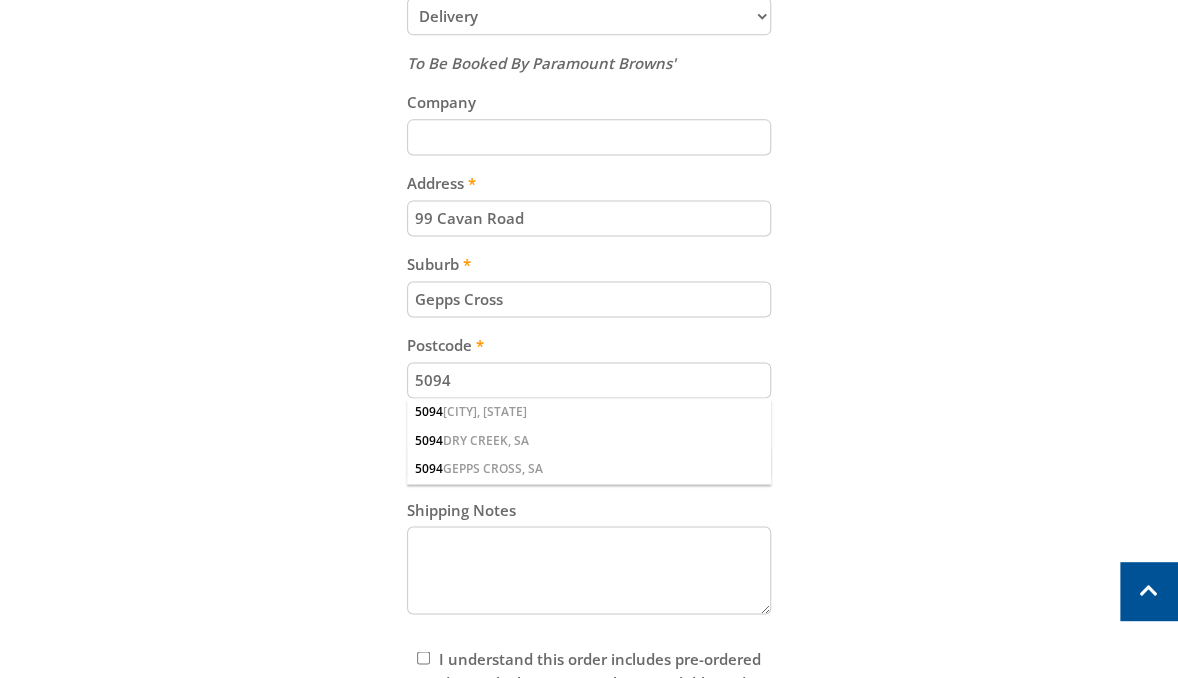 scroll, scrollTop: 985, scrollLeft: 0, axis: vertical 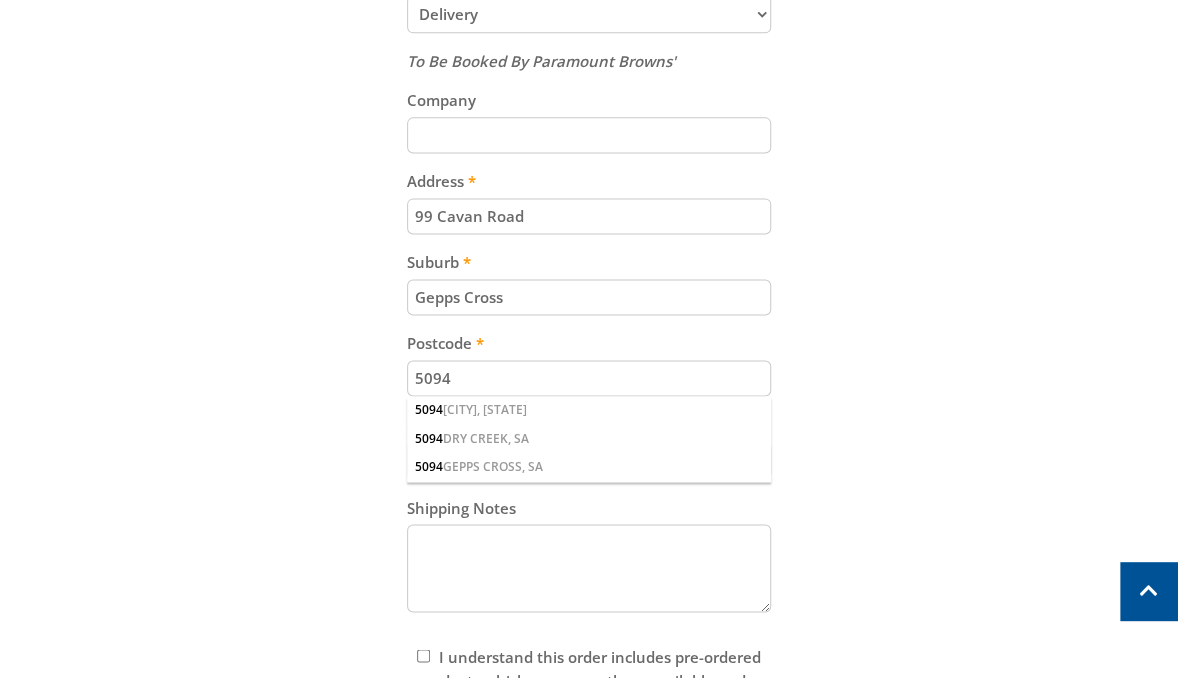 click on "Cart
PETROL GENERATOR - 3.5KVA - PEG3500P PURE SINE WAVE
$529.00
1
Pre-order
Item total:  $529.00
Sub Total
$529.00
Print
Keep Shopping
Delivery
Contact Details
First name
[FIRST] [LAST]
Last name
[FIRST] [LAST]
Email
[EMAIL]
Sign up for the newsletter
Phone
Shipping Details
Shipping Method
Pickup from [LOCATION]
Delivery
Preorder items
Your cart contains items that arent available yet" at bounding box center (589, 118) 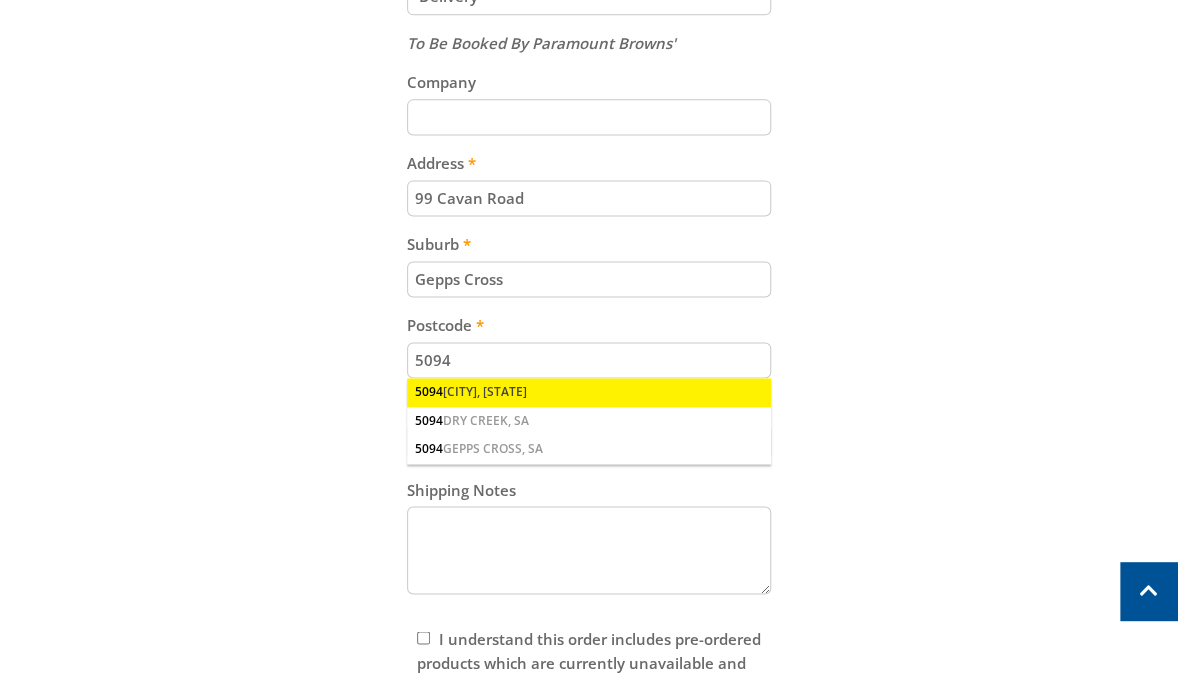 scroll, scrollTop: 1017, scrollLeft: 0, axis: vertical 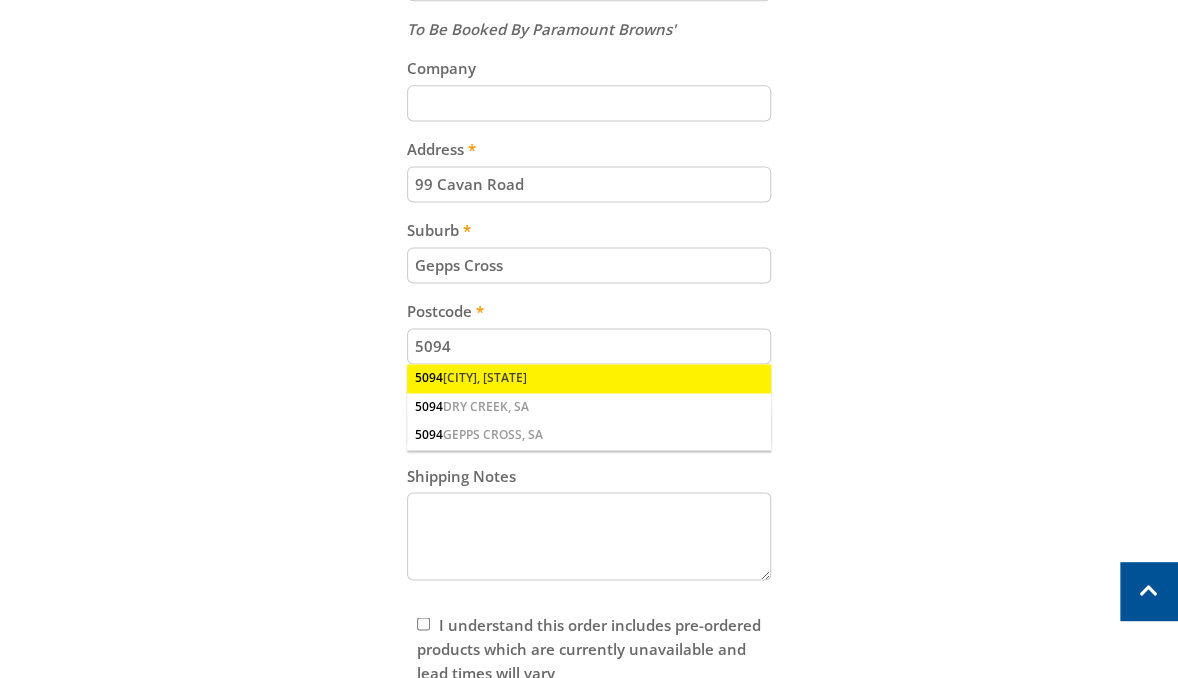 click on "[NUMBER] [CITY], [STATE]" at bounding box center [589, 378] 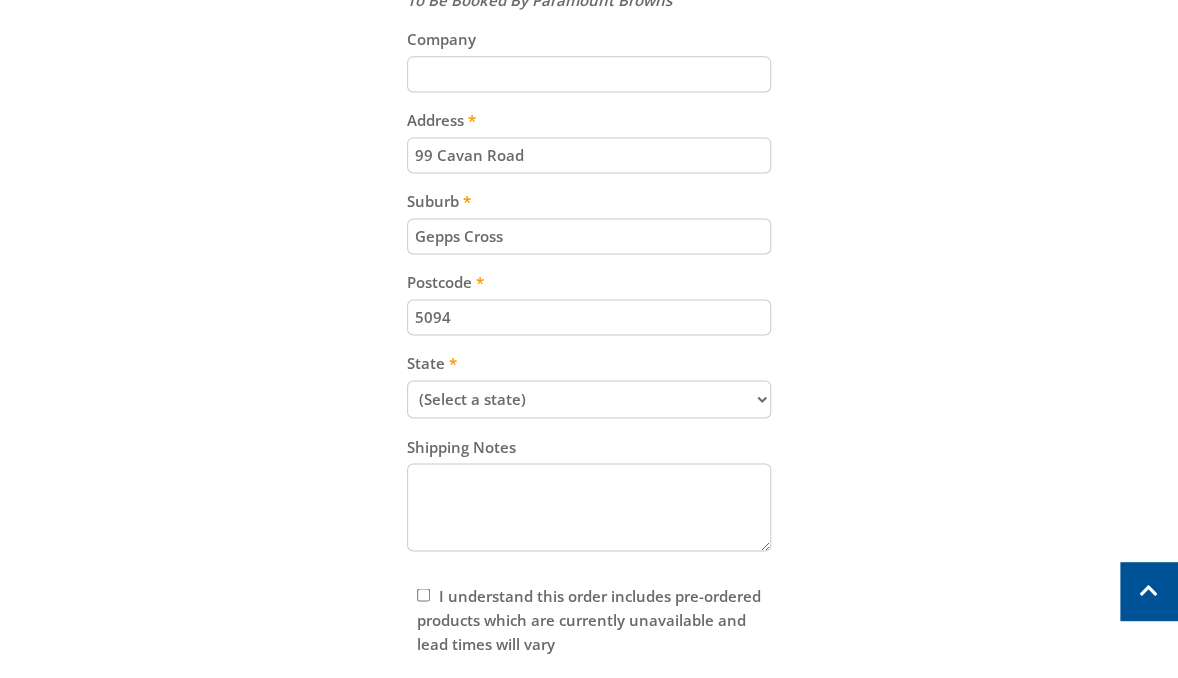 scroll, scrollTop: 1050, scrollLeft: 0, axis: vertical 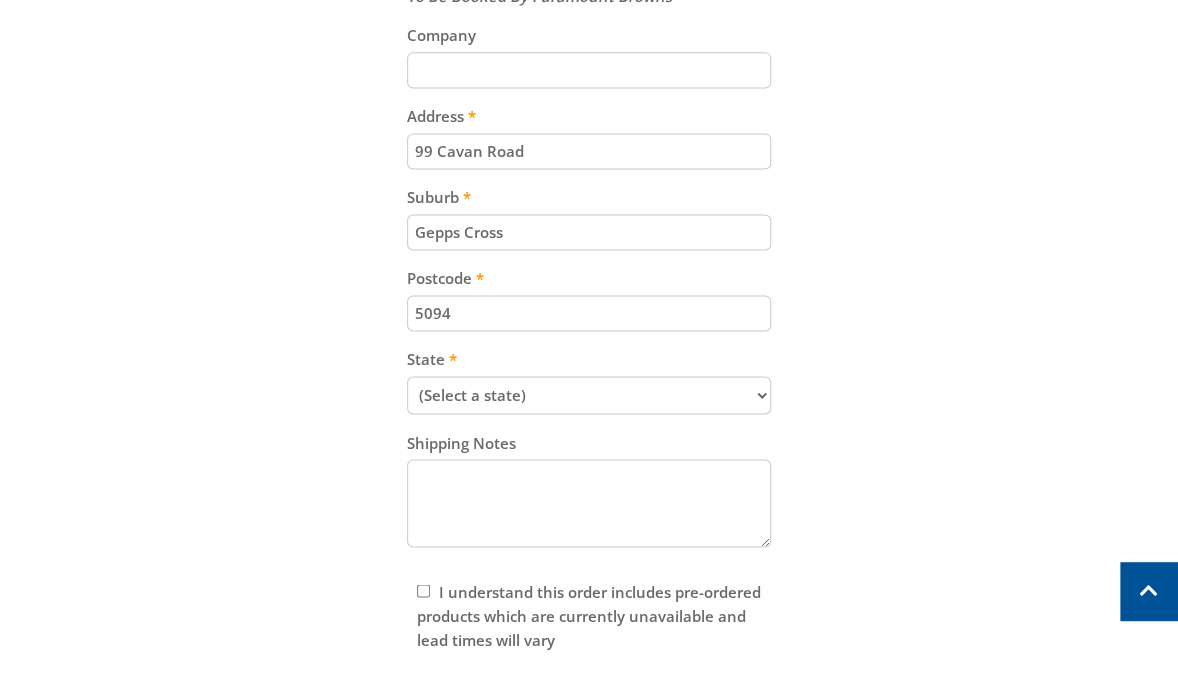 click on "(Select a state)
South Australia
Victoria
New South Wales
Queensland
Western Australia
Tasmania
Australian Capital Territory
Northern Territory
Other" at bounding box center (589, 395) 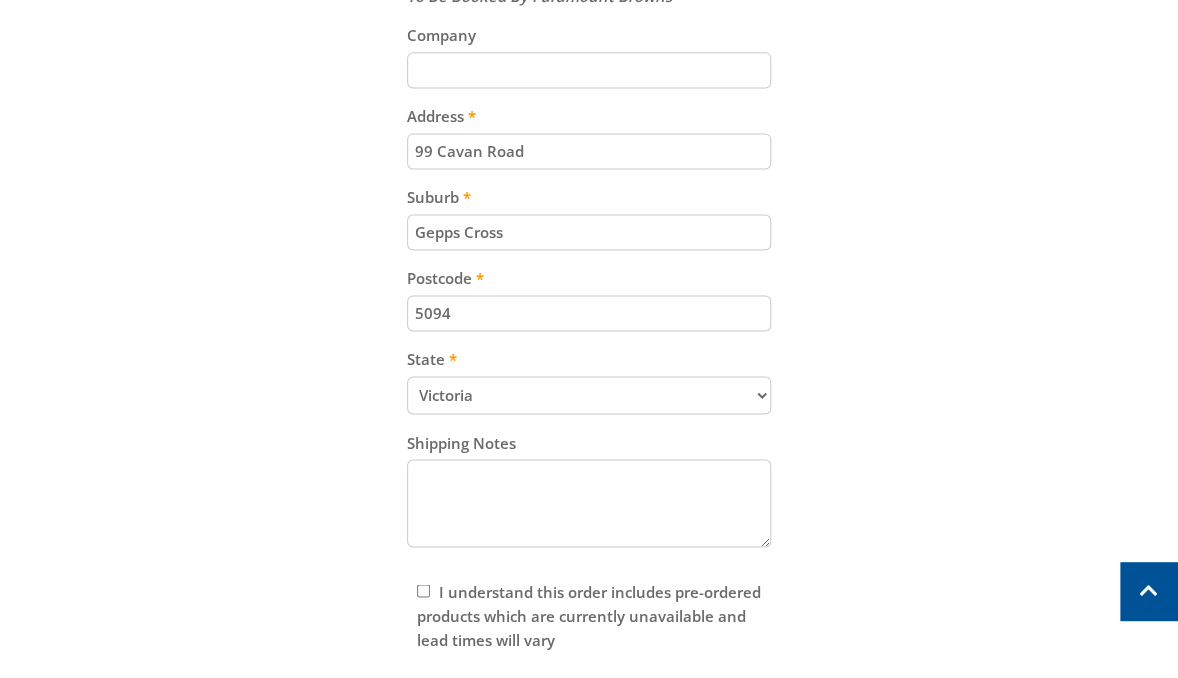 click on "(Select a state)
South Australia
Victoria
New South Wales
Queensland
Western Australia
Tasmania
Australian Capital Territory
Northern Territory
Other" at bounding box center [589, 395] 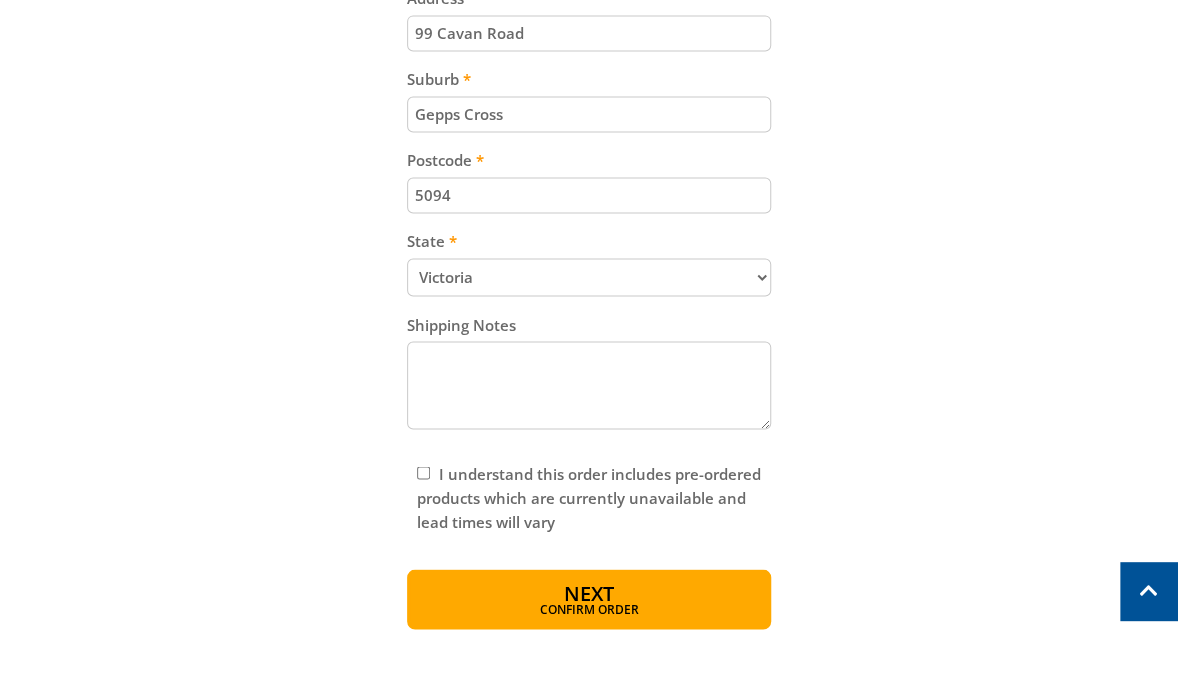 scroll, scrollTop: 1171, scrollLeft: 0, axis: vertical 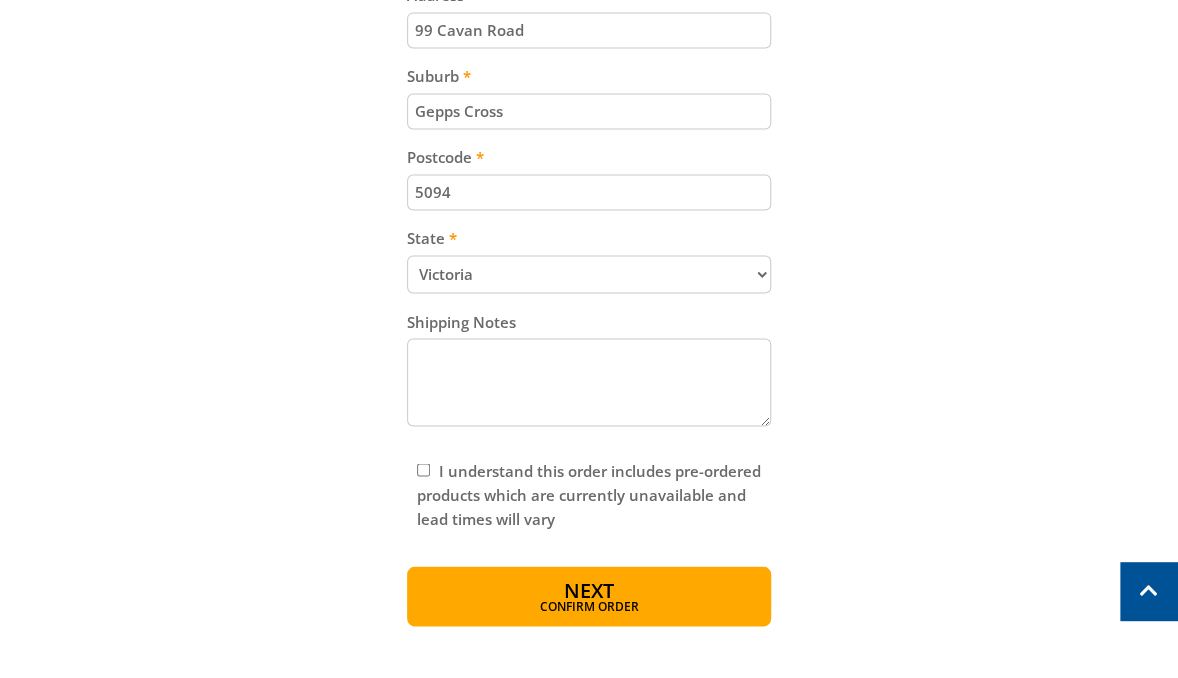 click on "(Select a state)
South Australia
Victoria
New South Wales
Queensland
Western Australia
Tasmania
Australian Capital Territory
Northern Territory
Other" at bounding box center (589, 274) 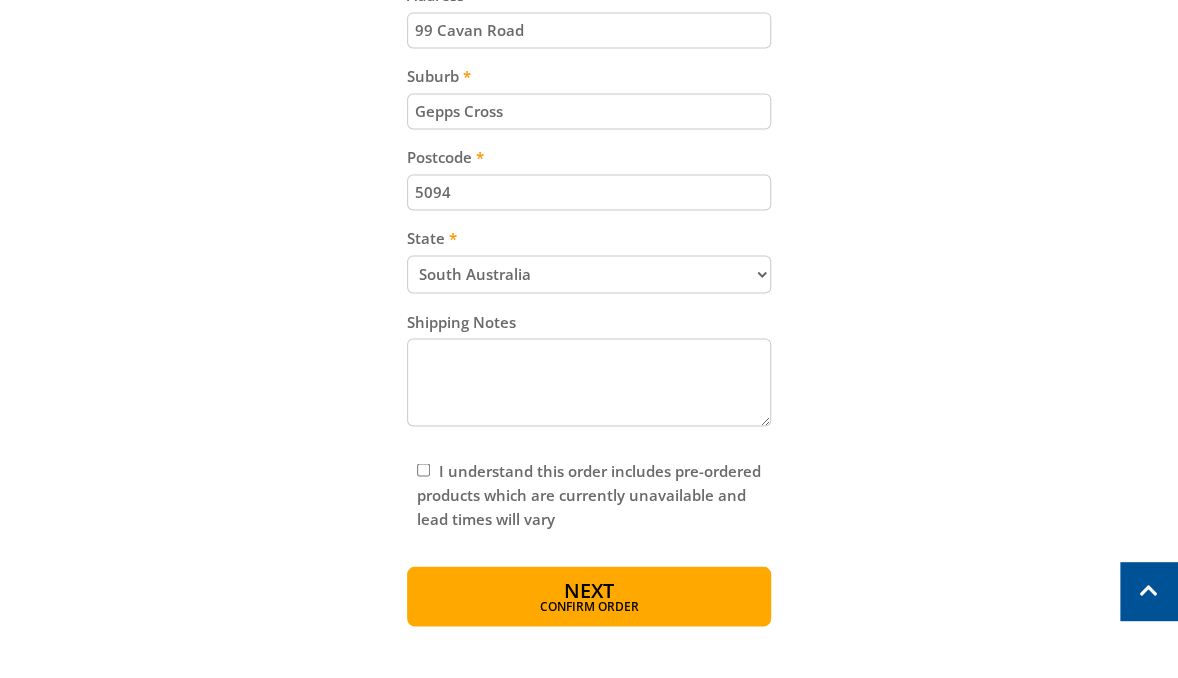 click on "(Select a state)
South Australia
Victoria
New South Wales
Queensland
Western Australia
Tasmania
Australian Capital Territory
Northern Territory
Other" at bounding box center [589, 274] 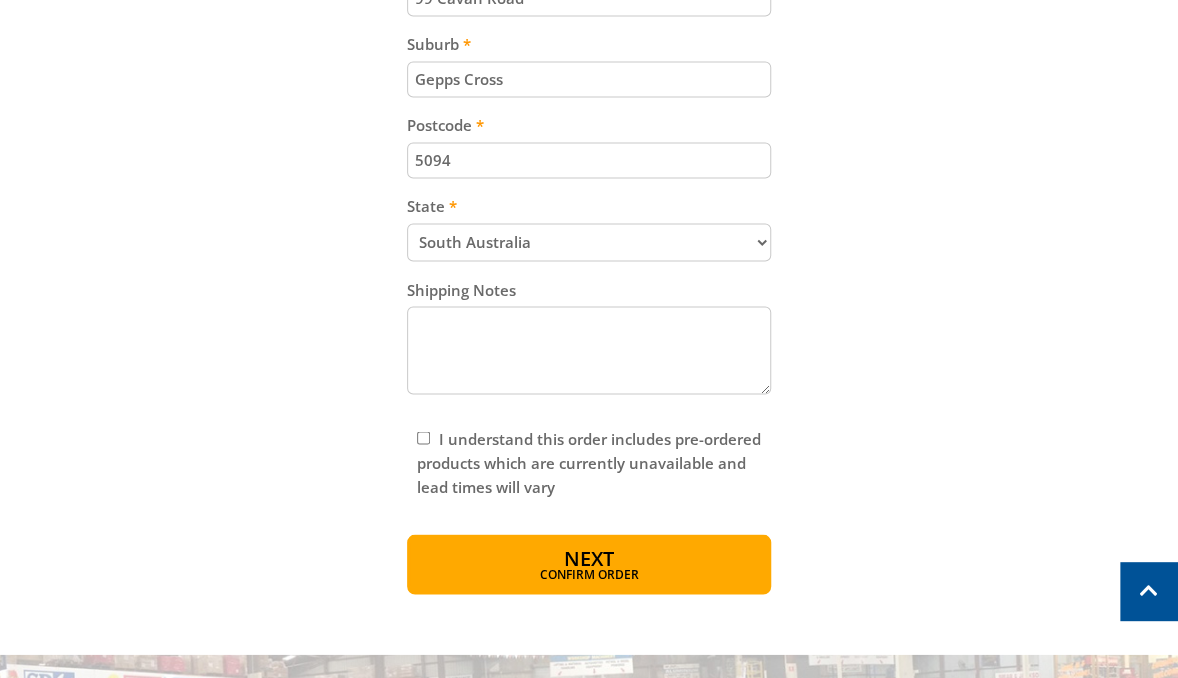 drag, startPoint x: 648, startPoint y: 556, endPoint x: 677, endPoint y: 544, distance: 31.38471 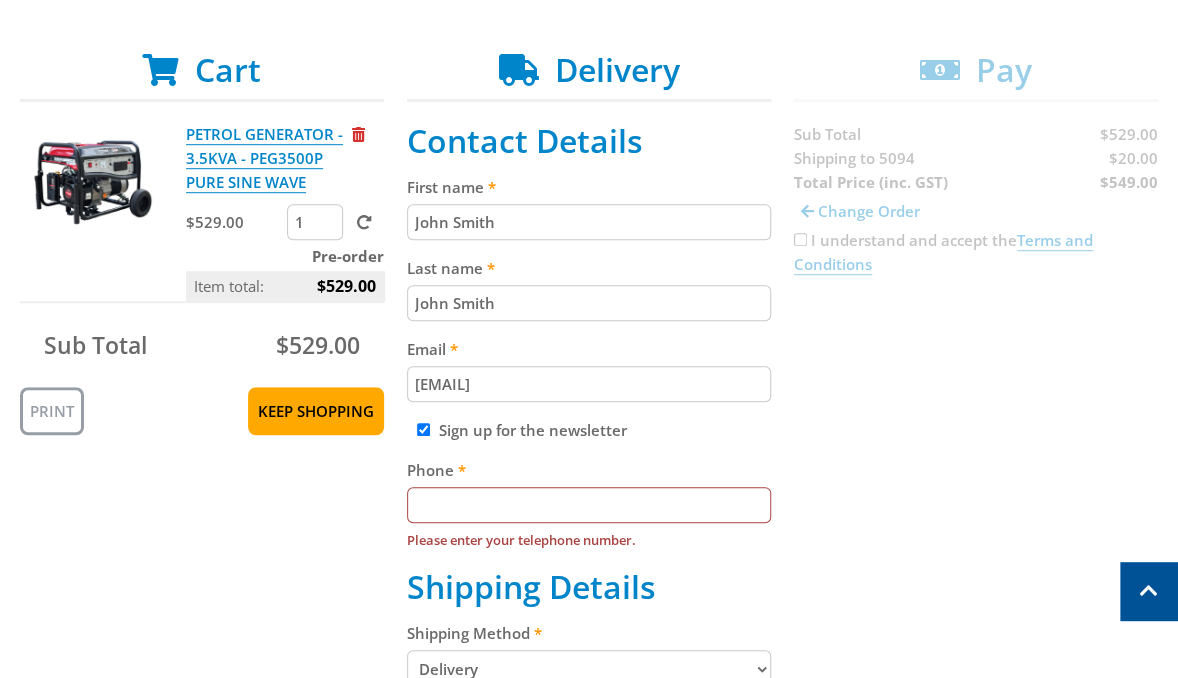scroll, scrollTop: 350, scrollLeft: 0, axis: vertical 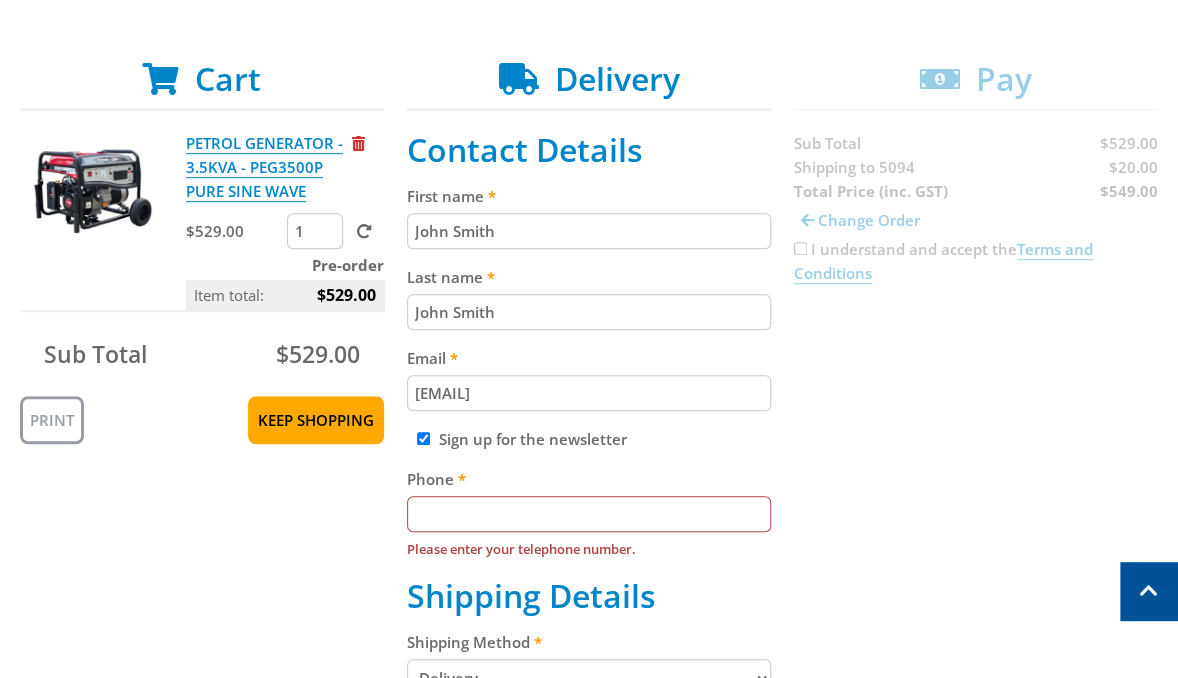 click on "Please enter your telephone number." at bounding box center [589, 549] 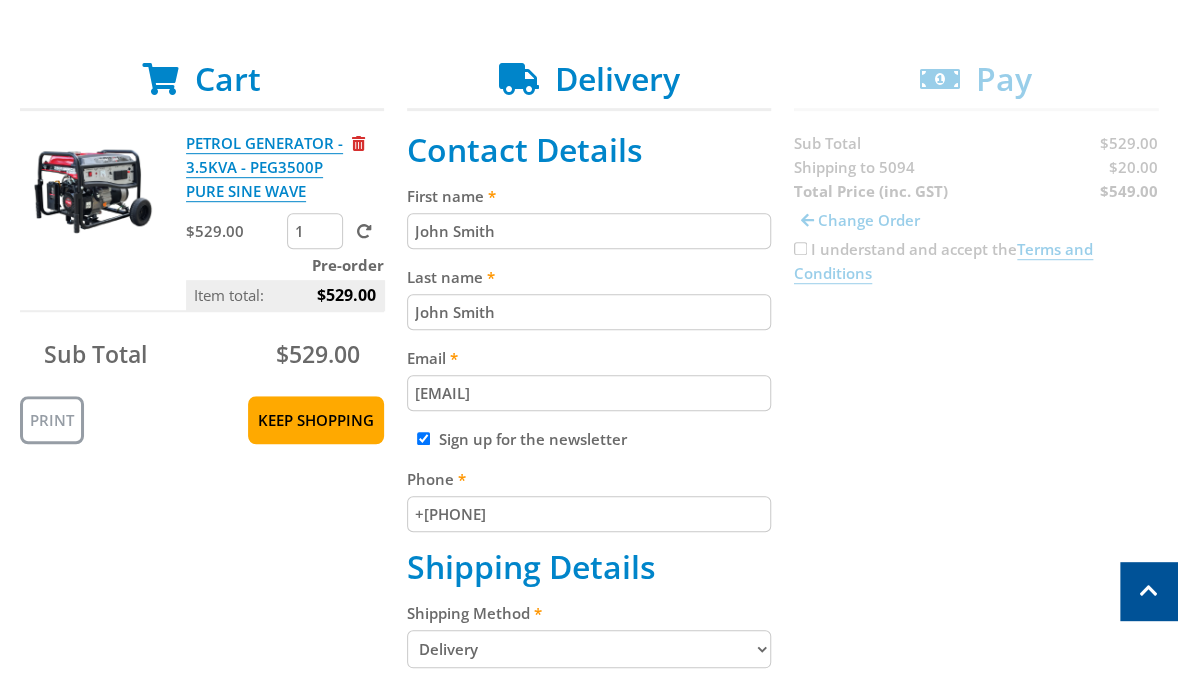 type on "+[PHONE]" 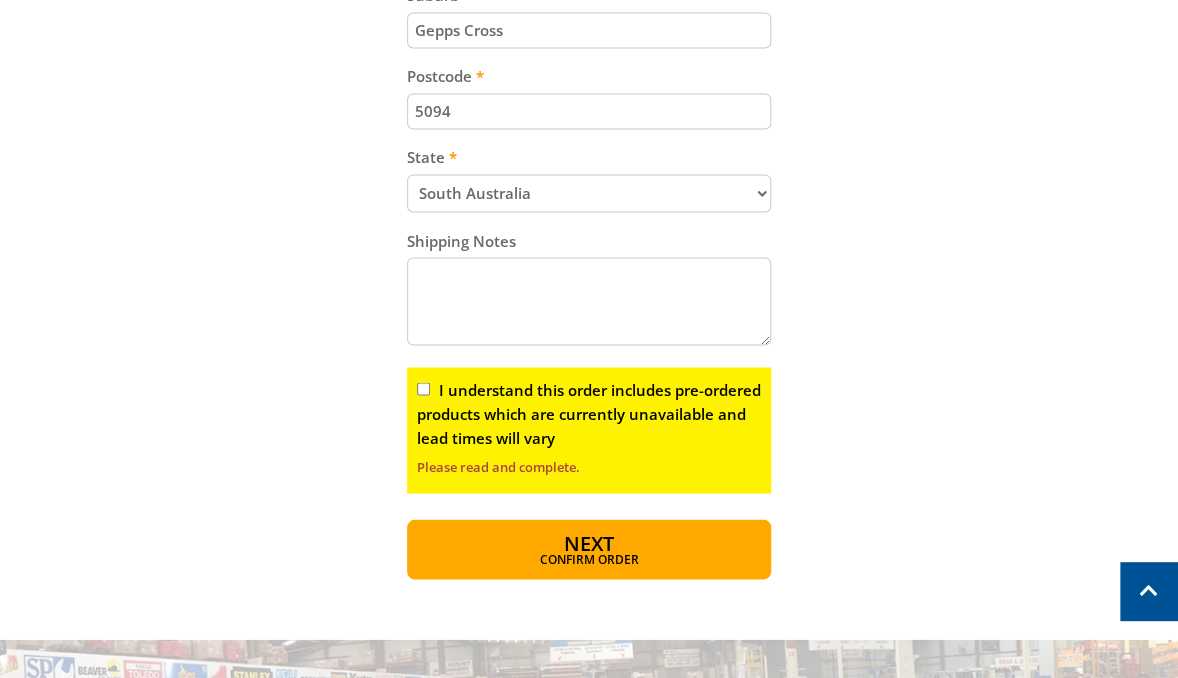 scroll, scrollTop: 1478, scrollLeft: 0, axis: vertical 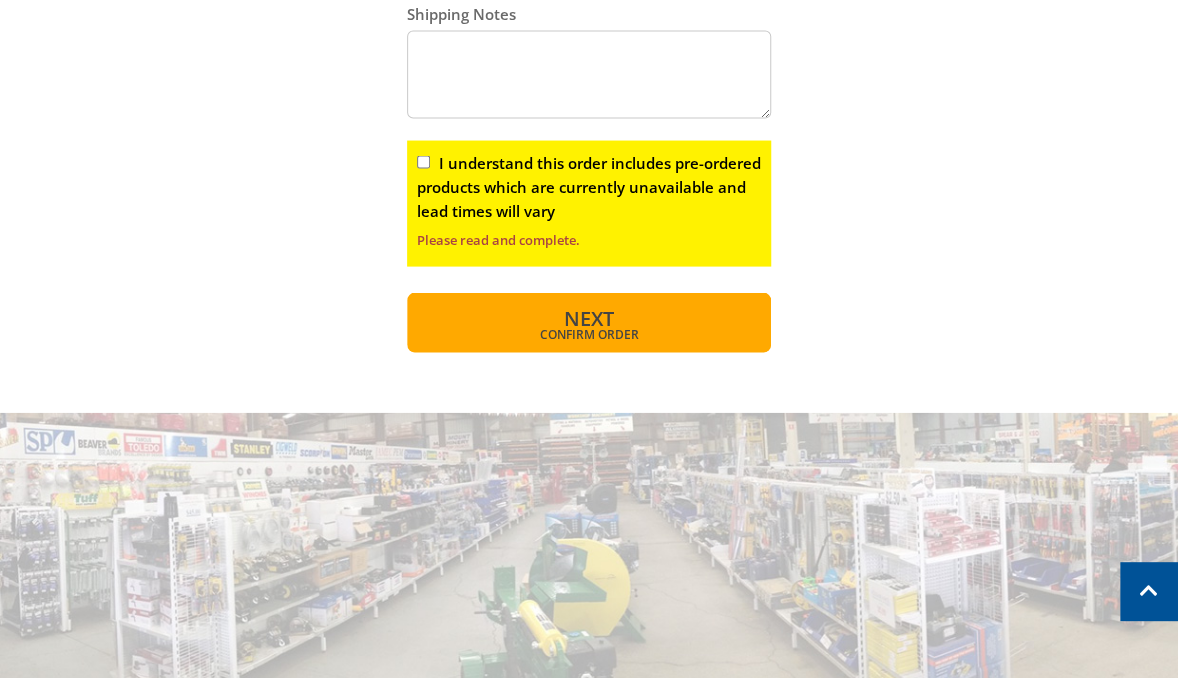 click on "Next
Confirm order" at bounding box center (589, 323) 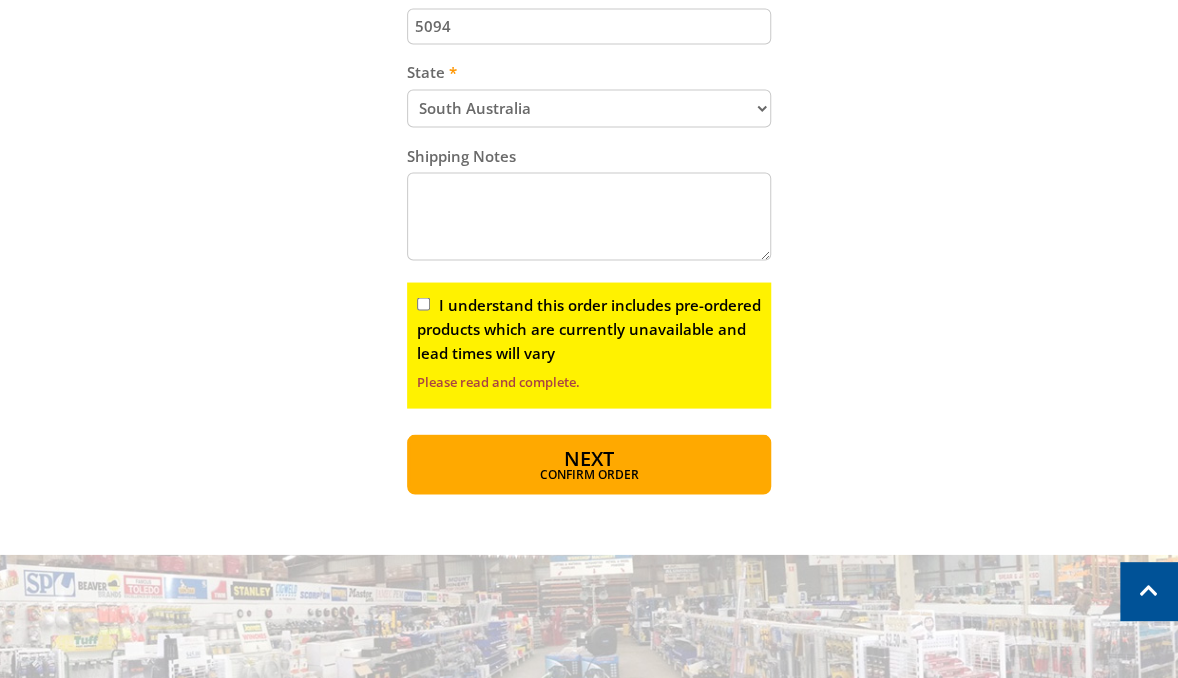 scroll, scrollTop: 1336, scrollLeft: 0, axis: vertical 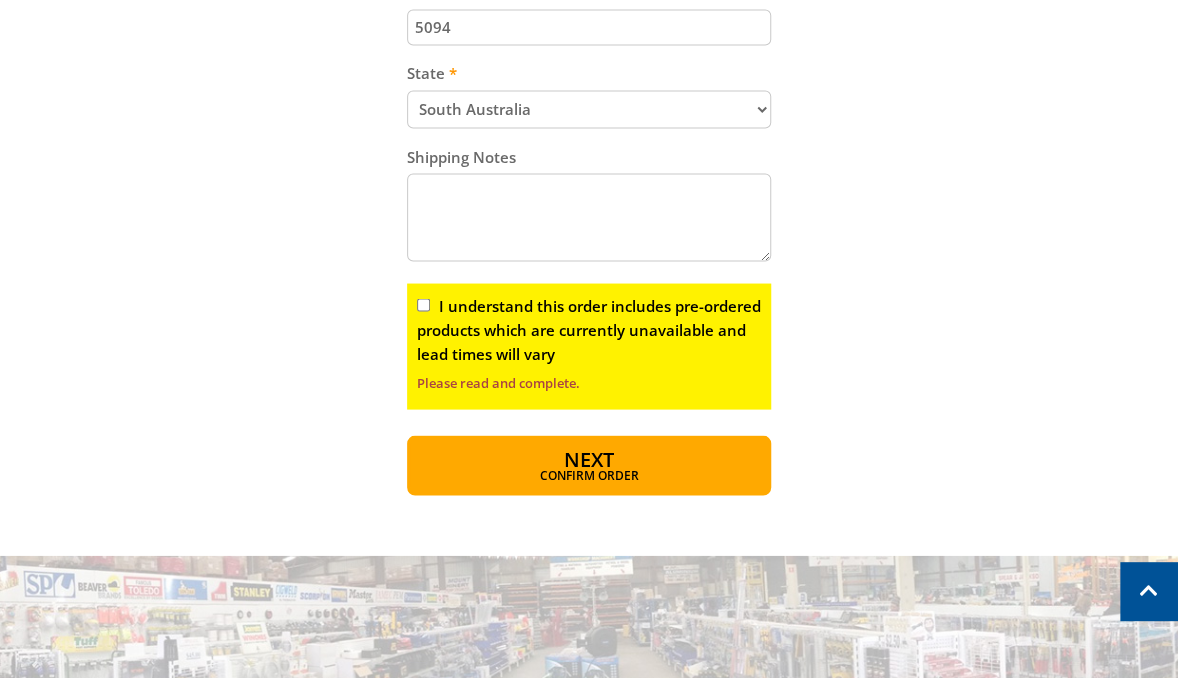click on "I understand this order includes pre-ordered products which are currently unavailable and lead times will vary
Please read and complete." at bounding box center (589, 346) 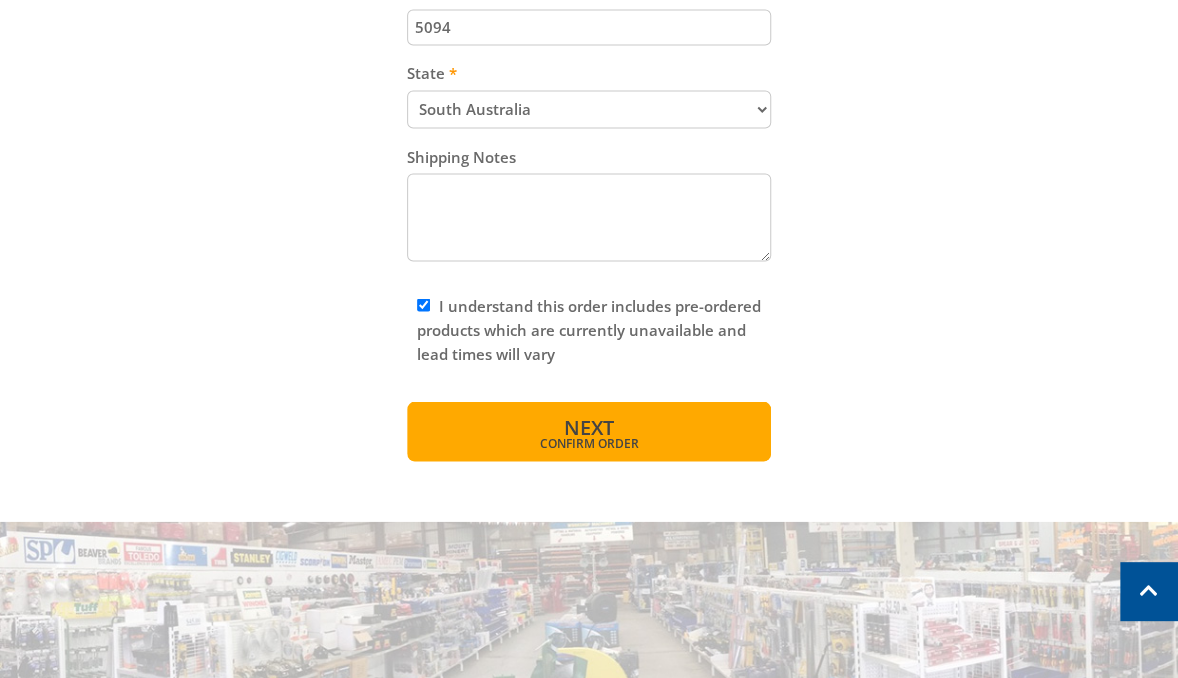 click on "Next
Confirm order" at bounding box center [589, 431] 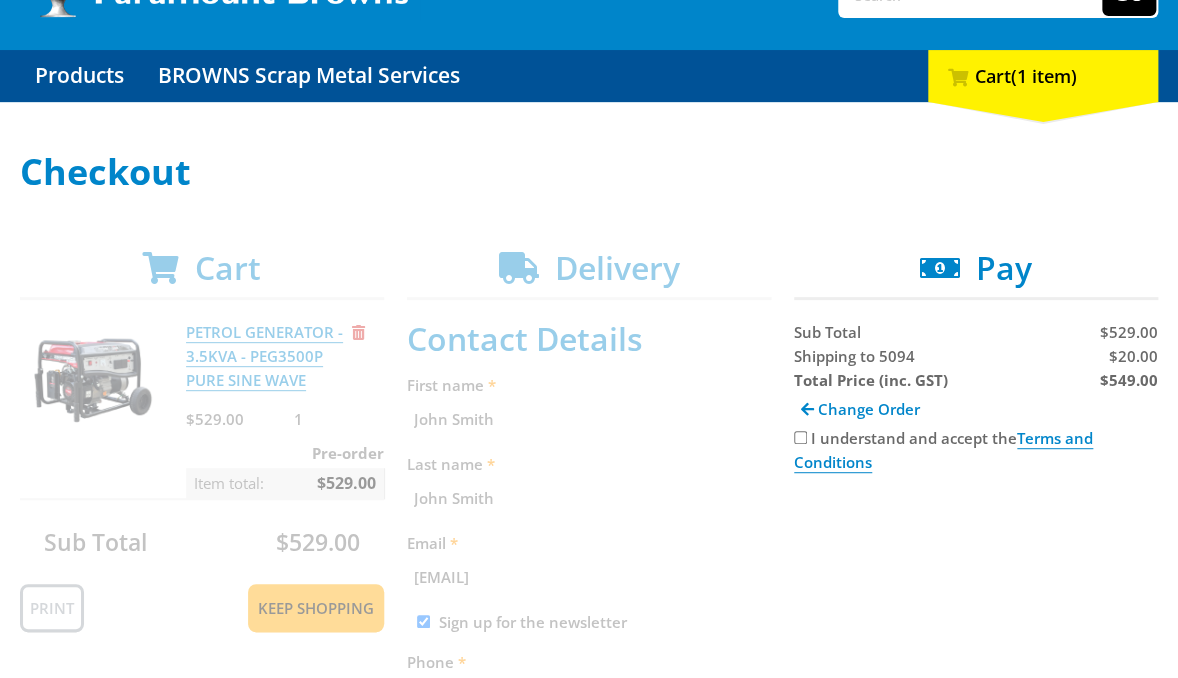 scroll, scrollTop: 179, scrollLeft: 0, axis: vertical 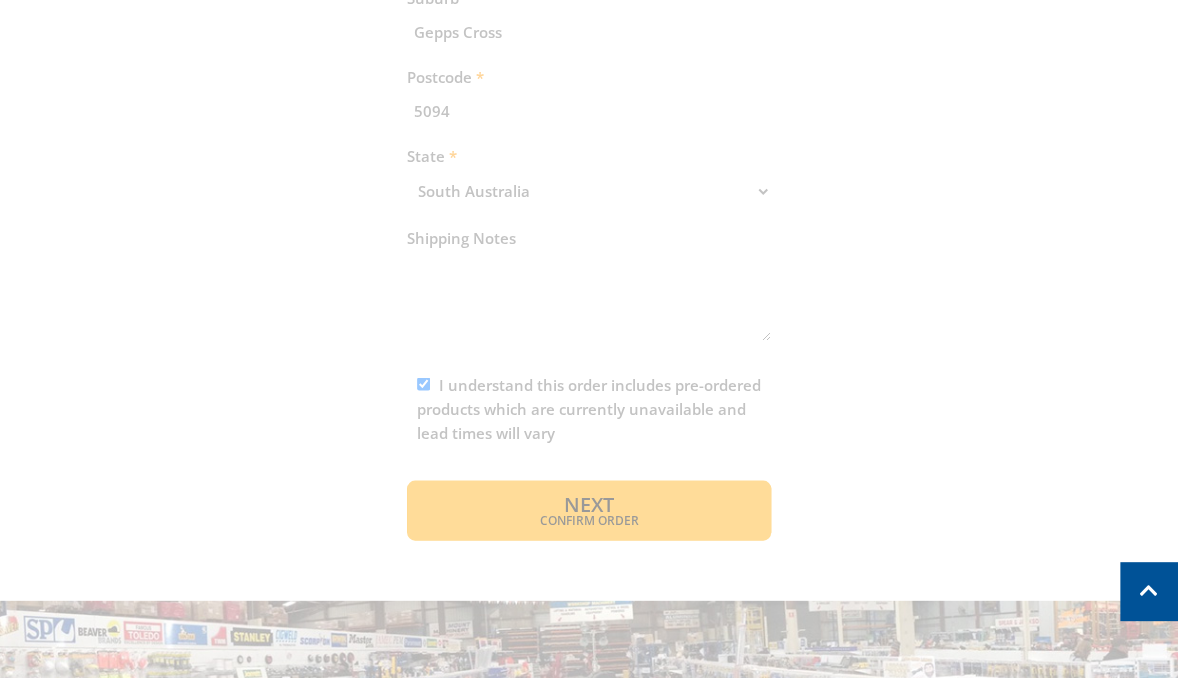 drag, startPoint x: 615, startPoint y: 503, endPoint x: 657, endPoint y: 501, distance: 42.047592 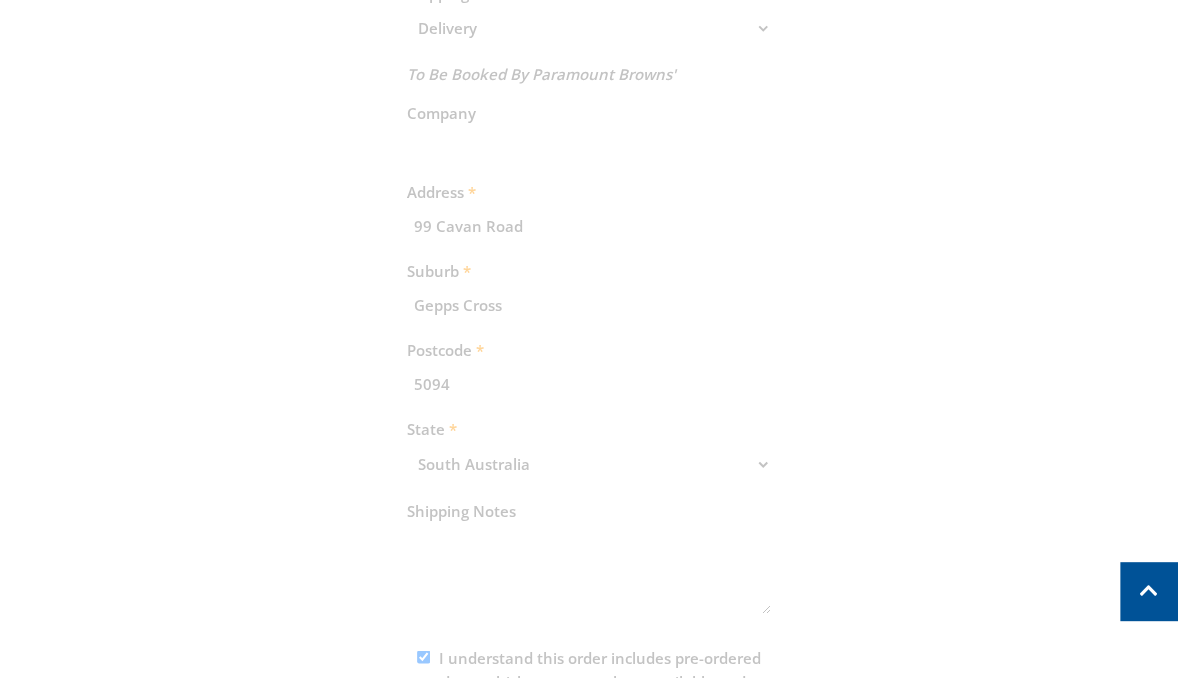 scroll, scrollTop: 1189, scrollLeft: 0, axis: vertical 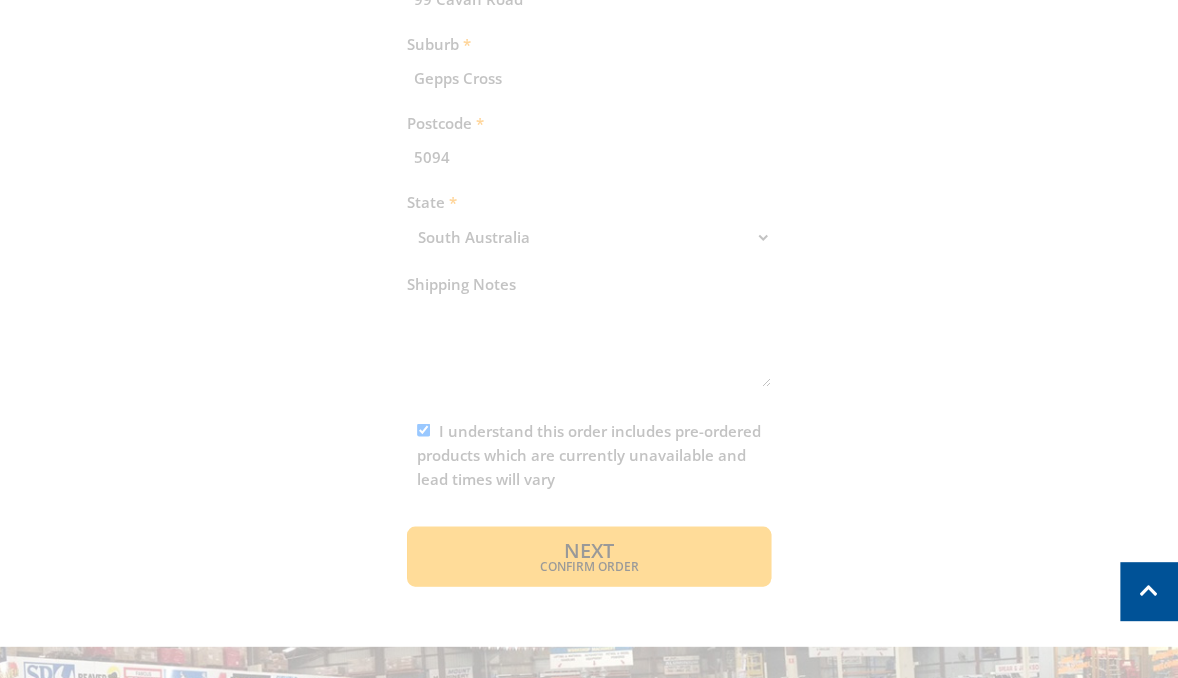 click on "Cart
PETROL GENERATOR - 3.5KVA - PEG3500P PURE SINE WAVE
$529.00
1
Pre-order
Item total:  $529.00
Sub Total
$529.00
Print
Keep Shopping
Delivery
Contact Details
First name
[FIRST] [LAST]
Last name
[FIRST] [LAST]
Email
[EMAIL]
Sign up for the newsletter
Phone
+[PHONE]
Shipping Details
Shipping Method
Pickup from [LOCATION]
Delivery
Preorder items
Your cart contains items that arent available yet" at bounding box center [589, -97] 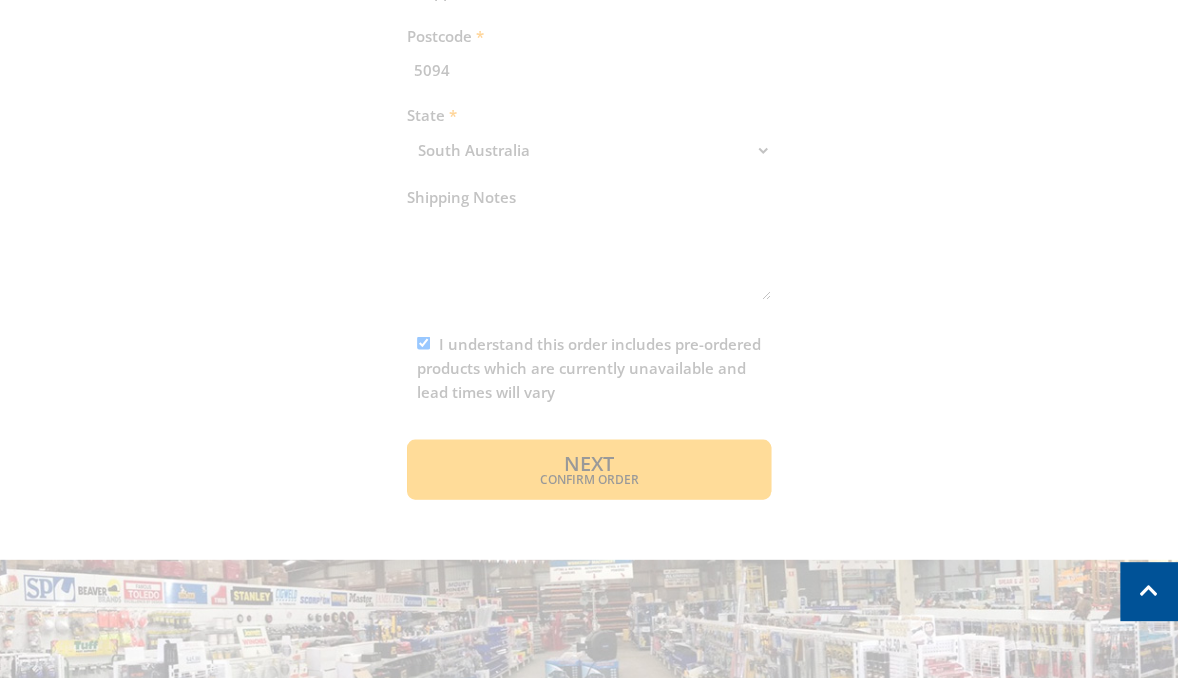 scroll, scrollTop: 1417, scrollLeft: 0, axis: vertical 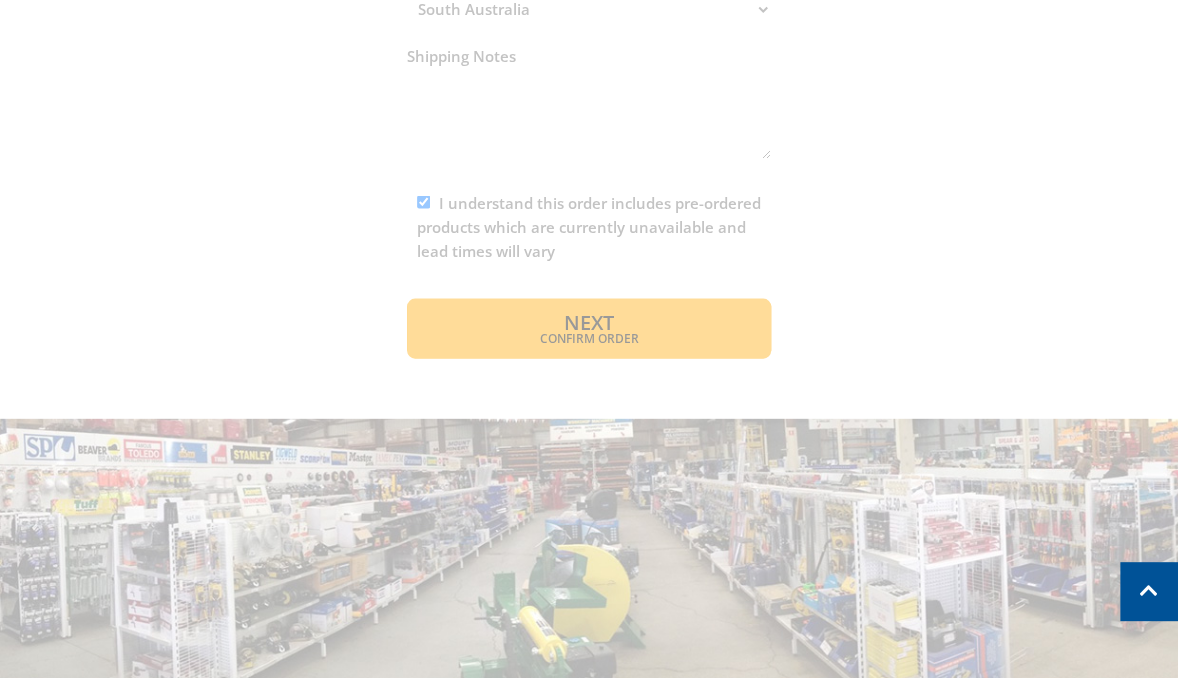 click on "OPEN TODAY  8:00am - 5:00pm
Trading Hours
Hardware & Machinery
Thu 8:00am - 5:00pm
Fri 8:00am - 5:00pm
Sat 8:00am - 4:00pm
Sun 10:00am - 4:00pm
Mon 8:00am - 5:00pm
Tue 8:00am - 5:00pm
Wed 8:00am - 5:00pm
Contact Us
([AREACODE]) [PHONE]
Map
Contact
Register
Log in
[LOCATION]
Open today  8:00am - 5:00pm" at bounding box center (589, -109) 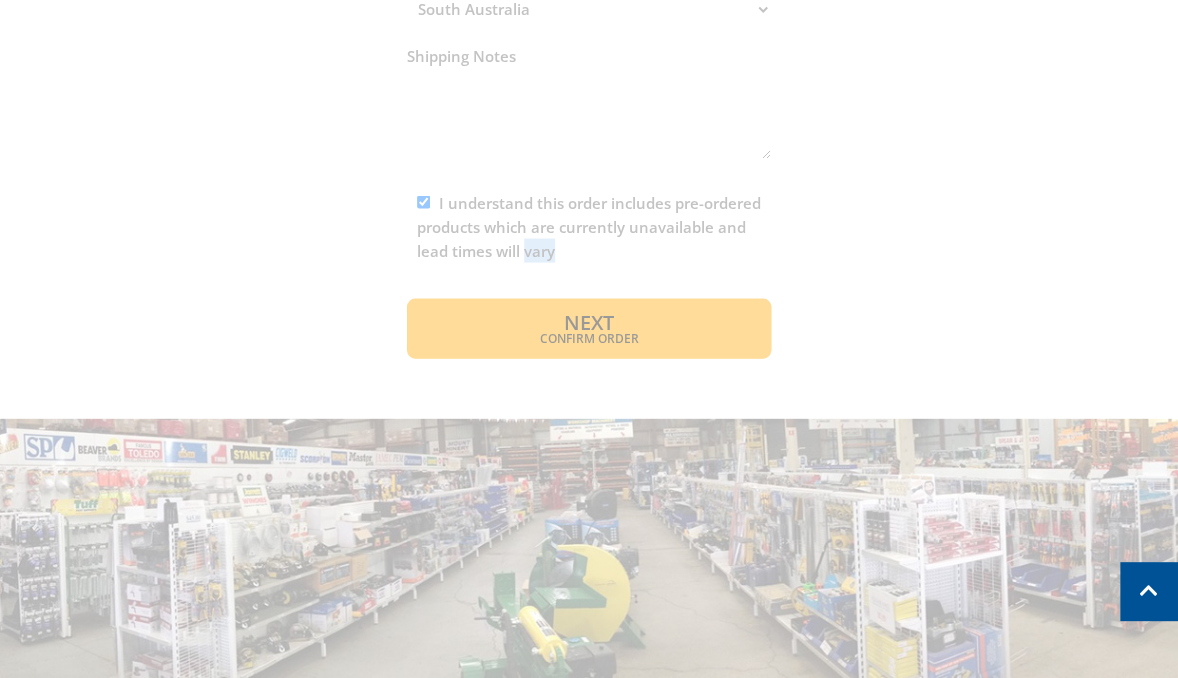 click on "Cart
PETROL GENERATOR - 3.5KVA - PEG3500P PURE SINE WAVE
$529.00
1
Pre-order
Item total:  $529.00
Sub Total
$529.00
Print
Keep Shopping
Delivery
Contact Details
First name
[FIRST] [LAST]
Last name
[FIRST] [LAST]
Email
[EMAIL]
Sign up for the newsletter
Phone
+[PHONE]
Shipping Details
Shipping Method
Pickup from [LOCATION]
Delivery
Preorder items
Your cart contains items that arent available yet" at bounding box center (589, -325) 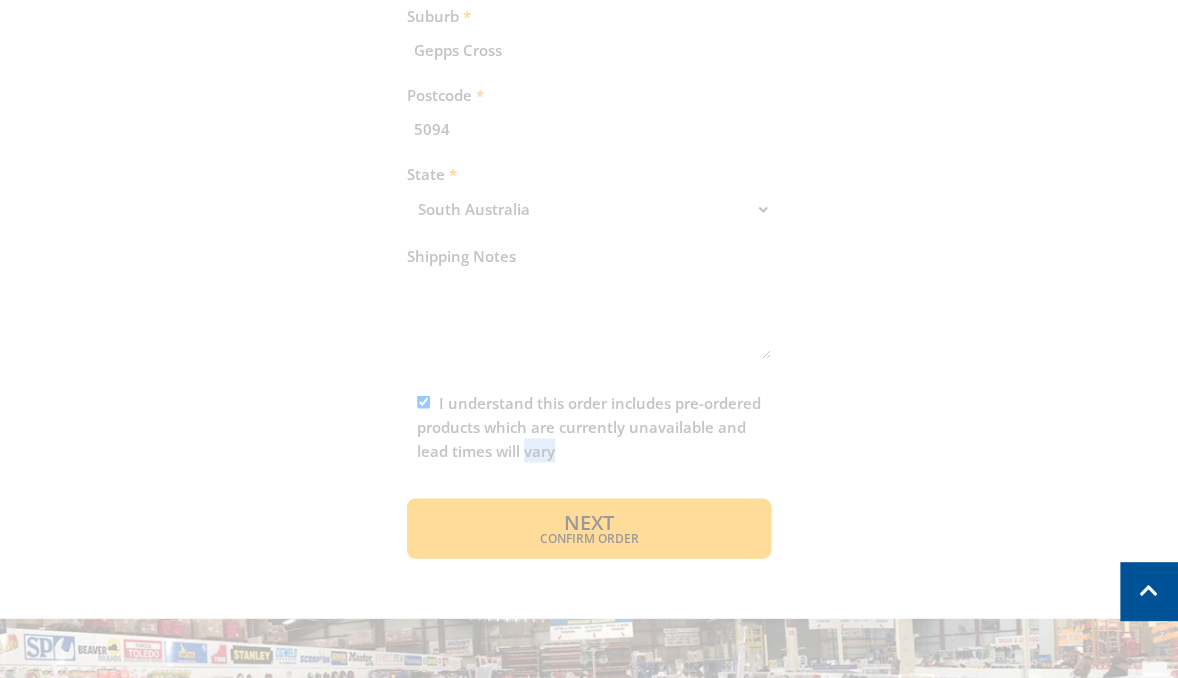 scroll, scrollTop: 1374, scrollLeft: 0, axis: vertical 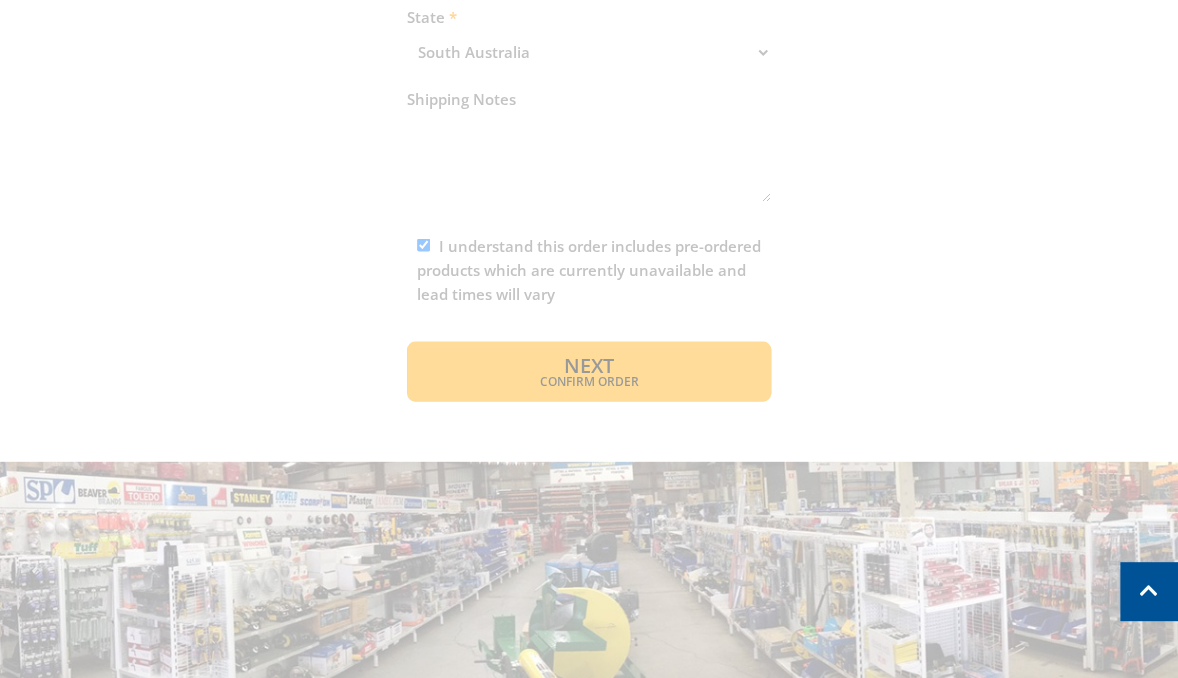 click on "Cart
PETROL GENERATOR - 3.5KVA - PEG3500P PURE SINE WAVE
$529.00
1
Pre-order
Item total:  $529.00
Sub Total
$529.00
Print
Keep Shopping
Delivery
Contact Details
First name
[FIRST] [LAST]
Last name
[FIRST] [LAST]
Email
[EMAIL]
Sign up for the newsletter
Phone
+[PHONE]
Shipping Details
Shipping Method
Pickup from [LOCATION]
Delivery
Preorder items
Your cart contains items that arent available yet" at bounding box center (589, -282) 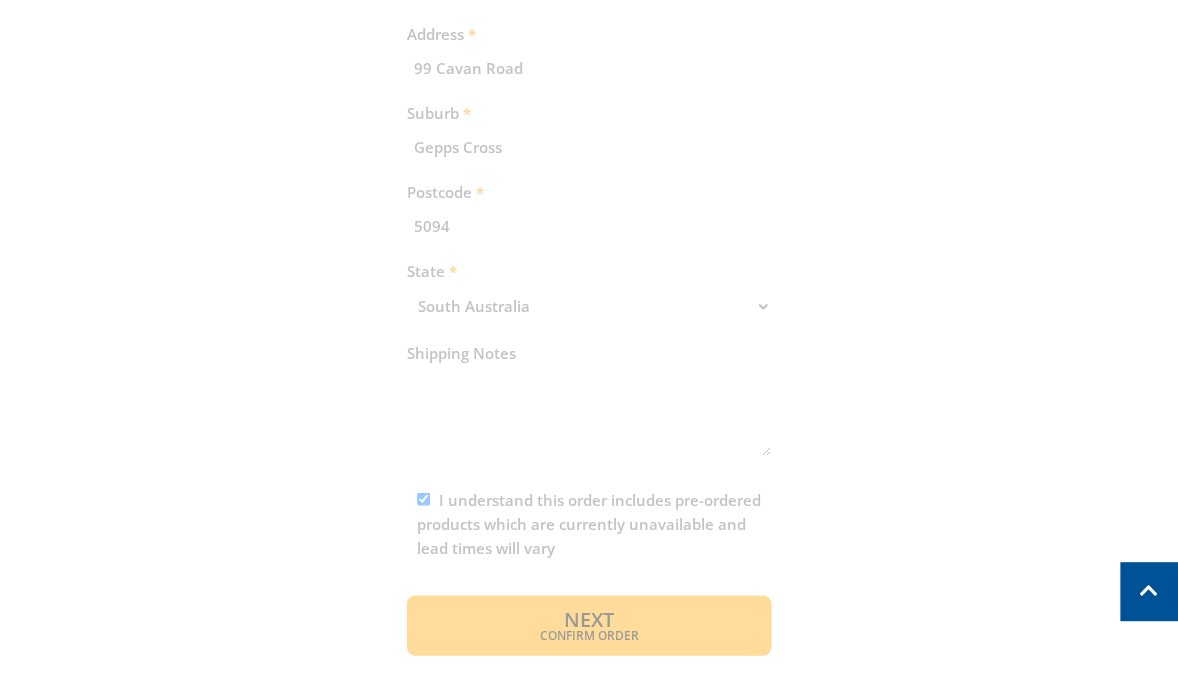 scroll, scrollTop: 980, scrollLeft: 0, axis: vertical 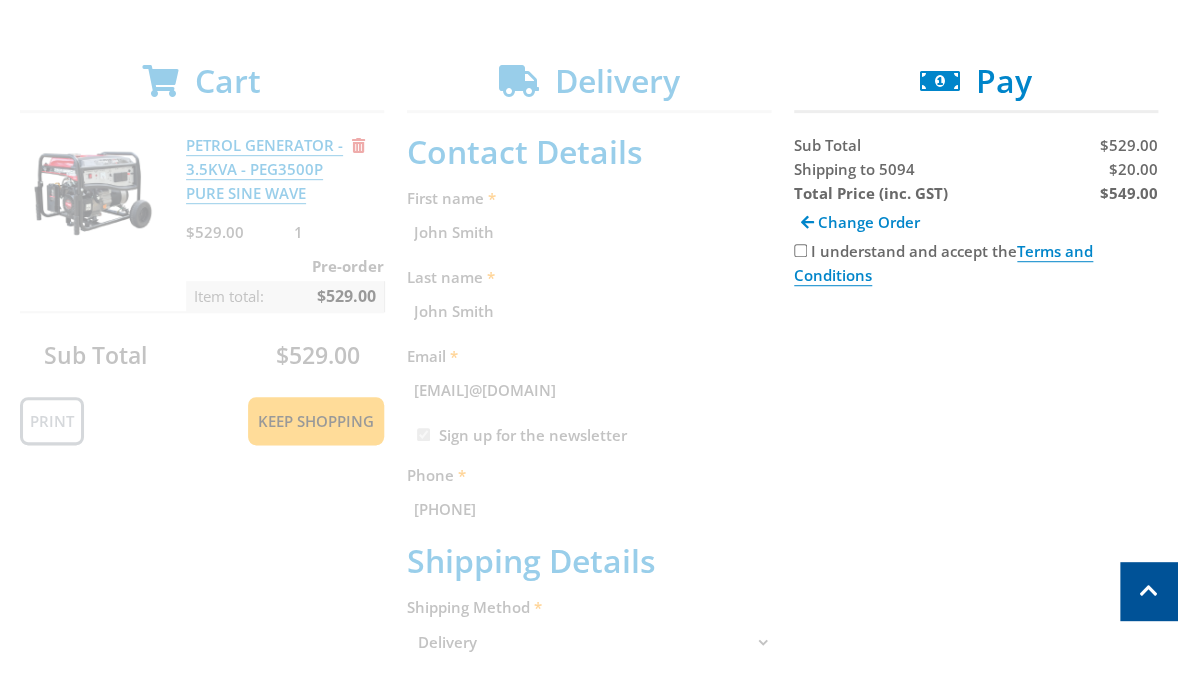 click on "$549.00" at bounding box center [1129, 193] 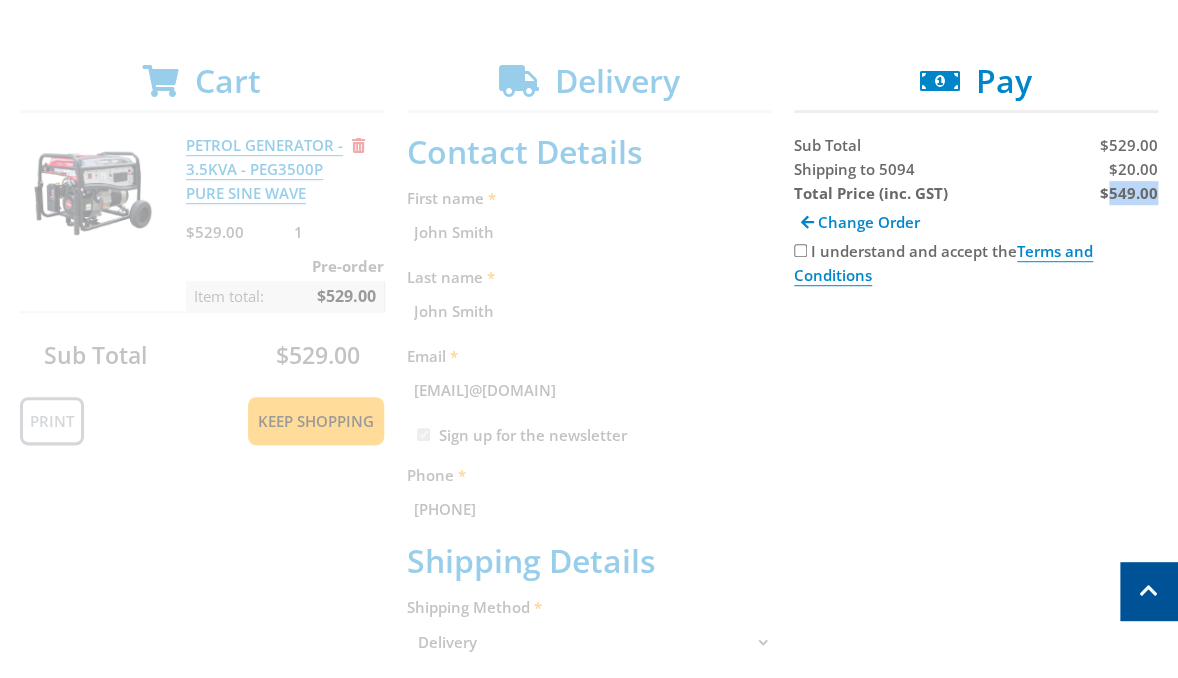 click on "$549.00" at bounding box center (1129, 193) 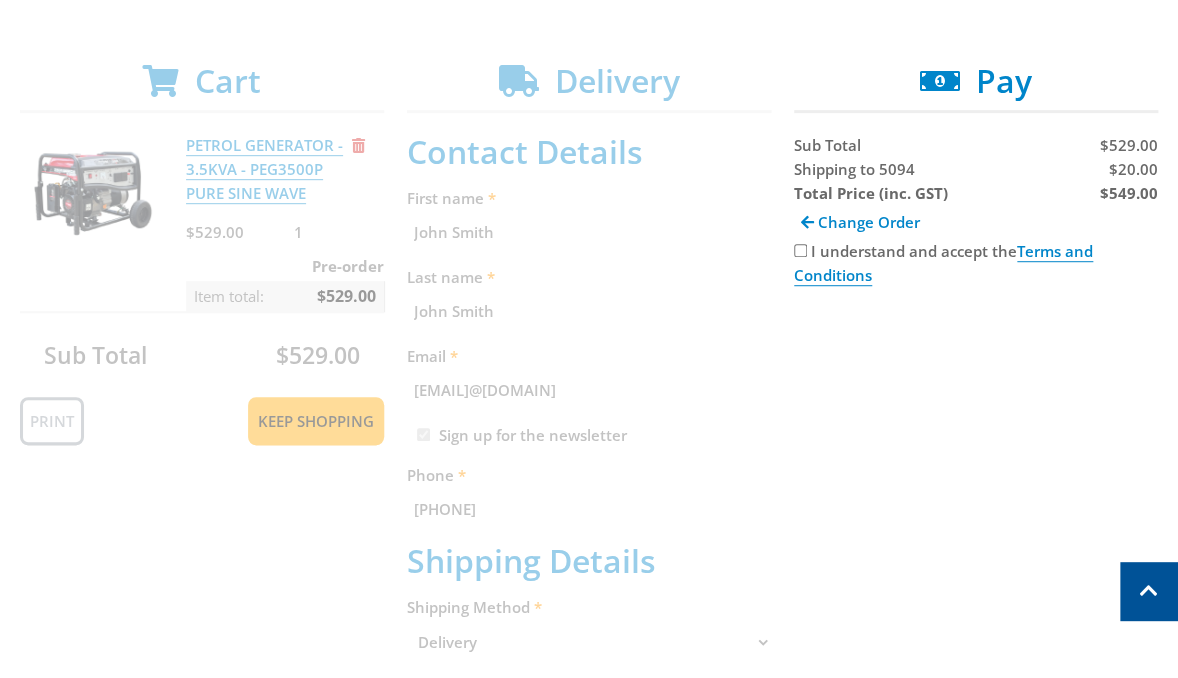 click on "$20.00" at bounding box center [1133, 169] 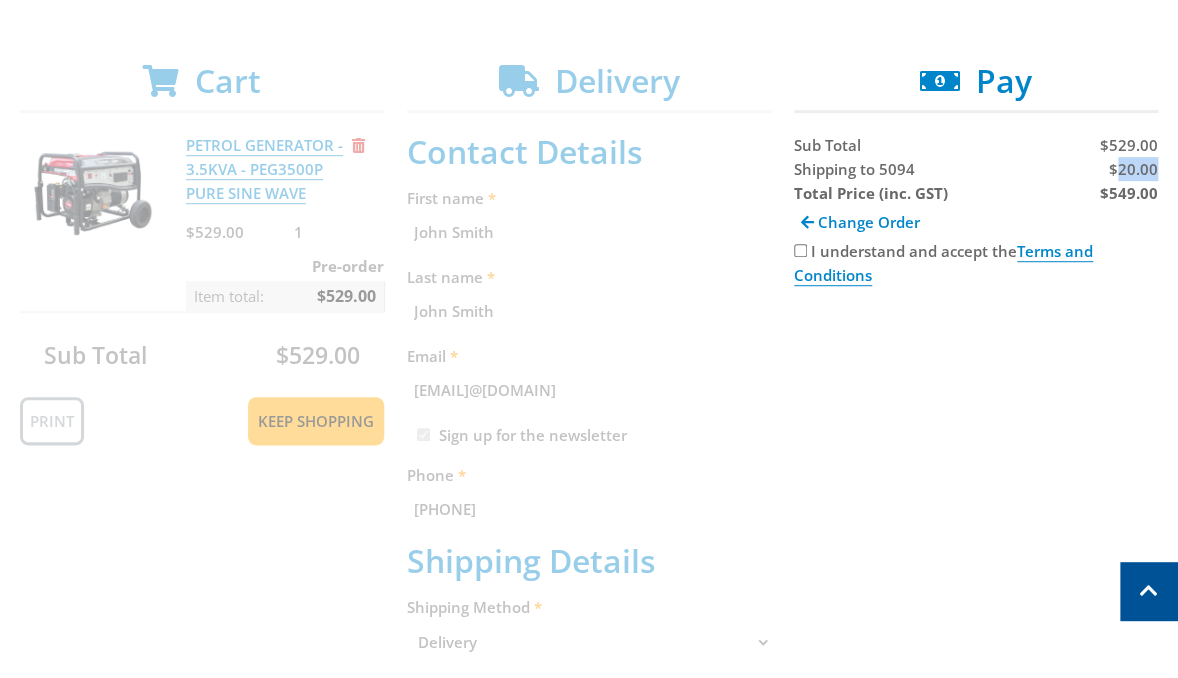 click on "$20.00" at bounding box center [1133, 169] 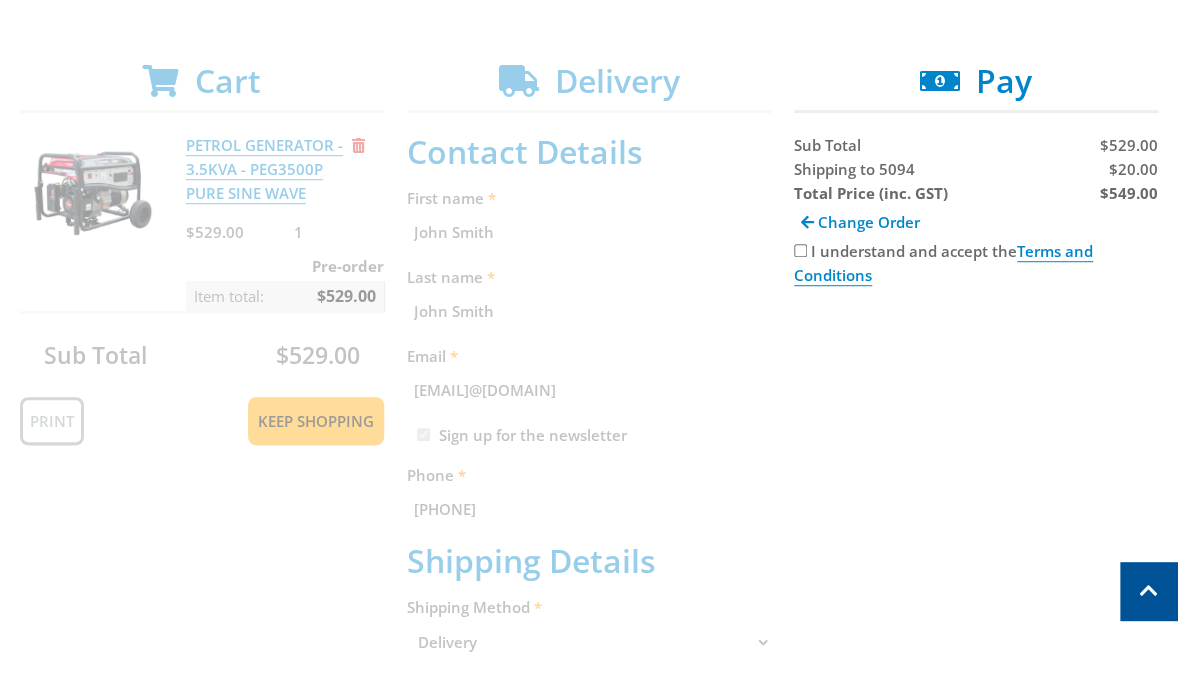 drag, startPoint x: 1000, startPoint y: 356, endPoint x: 1012, endPoint y: 346, distance: 15.6205 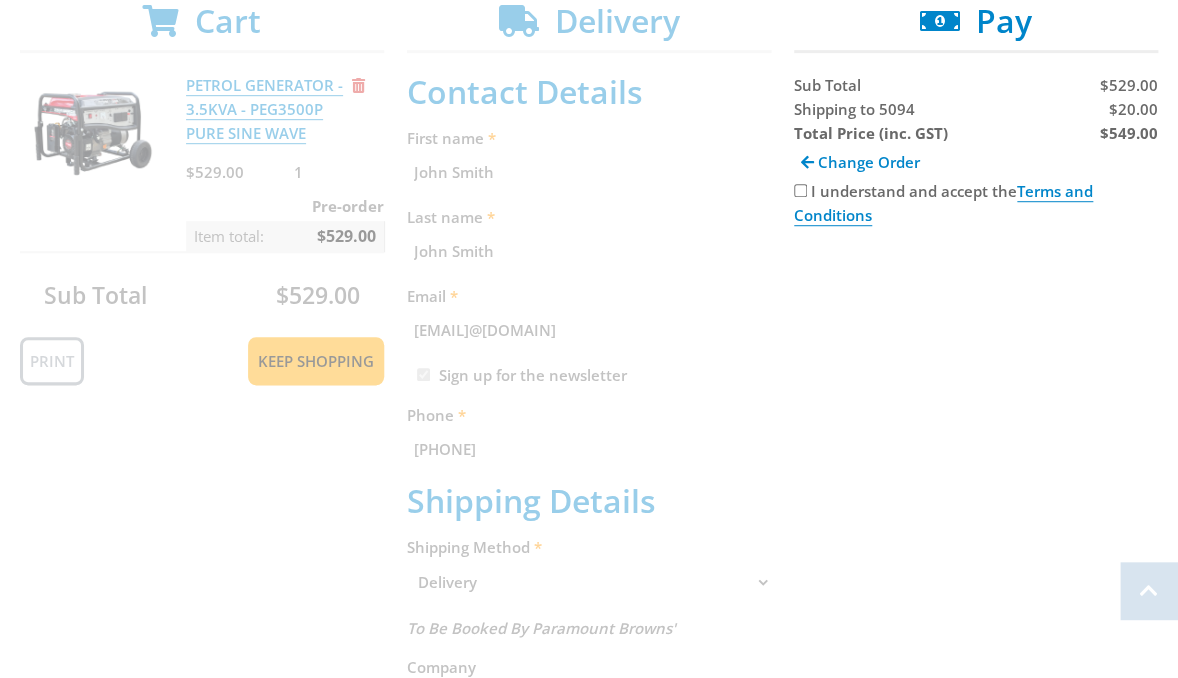 scroll, scrollTop: 464, scrollLeft: 0, axis: vertical 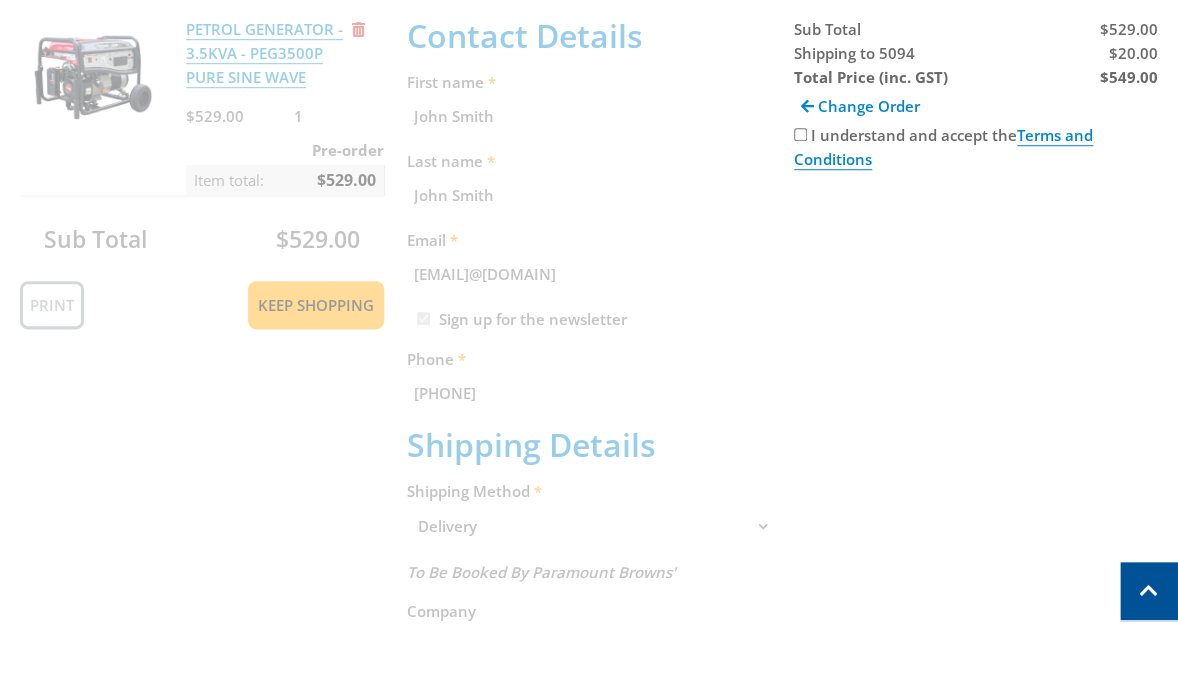 click on "Cart
PETROL GENERATOR - 3.5KVA - PEG3500P PURE SINE WAVE
$529.00
1
Pre-order
Item total:  $529.00
Sub Total
$529.00
Print
Keep Shopping
Delivery
Contact Details
First name
John Smith
Last name
John Smith
Email
johnsmith009@storebotmail.joonix.net
Sign up for the newsletter
Phone
+610293744000
Shipping Details
Shipping Method
Pickup from Gepps Cross
Delivery
Preorder items
(Select an option)" at bounding box center (589, 628) 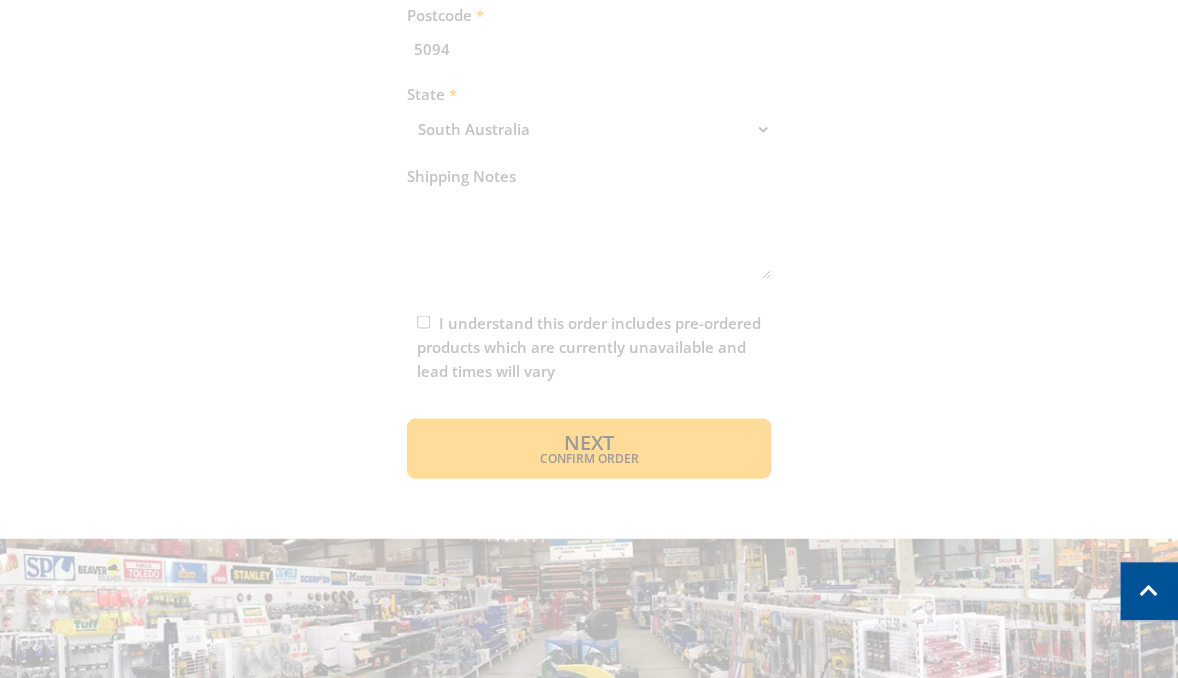 scroll, scrollTop: 1328, scrollLeft: 0, axis: vertical 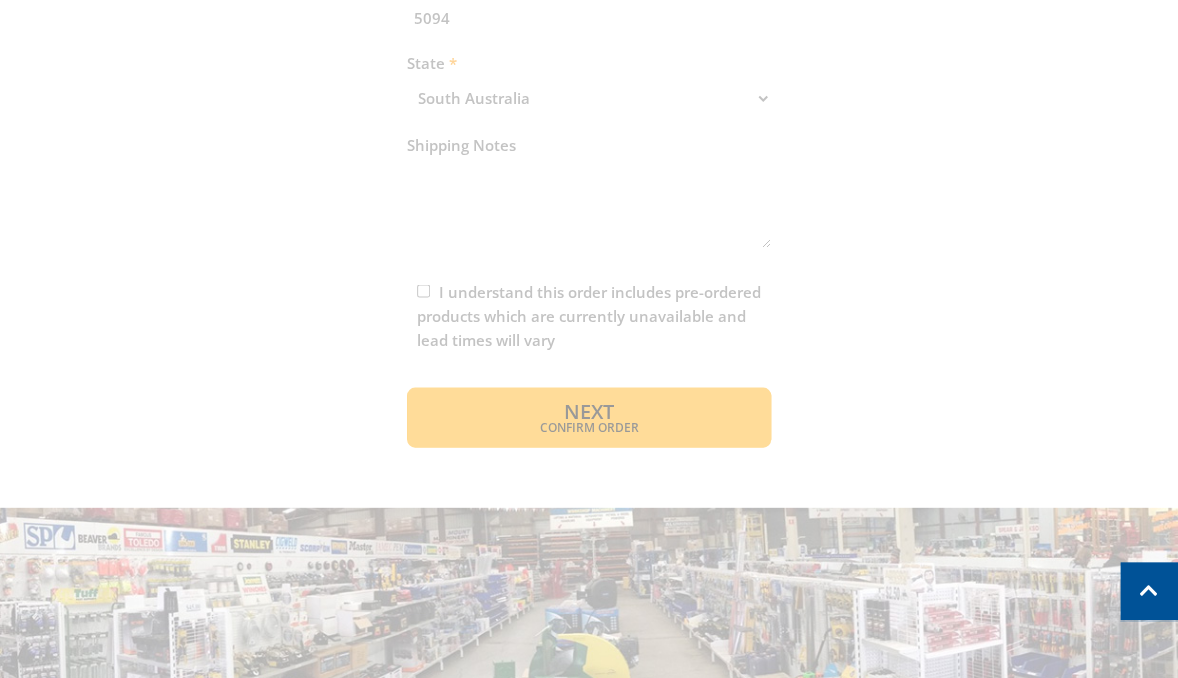 click on "Cart
PETROL GENERATOR - 3.5KVA - PEG3500P PURE SINE WAVE
$529.00
1
Pre-order
Item total:  $529.00
Sub Total
$529.00
Print
Keep Shopping
Delivery
Contact Details
First name
John Smith
Last name
John Smith
Email
johnsmith009@storebotmail.joonix.net
Sign up for the newsletter
Phone
+610293744000
Shipping Details
Shipping Method
Pickup from Gepps Cross
Delivery
Preorder items
(Select an option)" at bounding box center [589, -236] 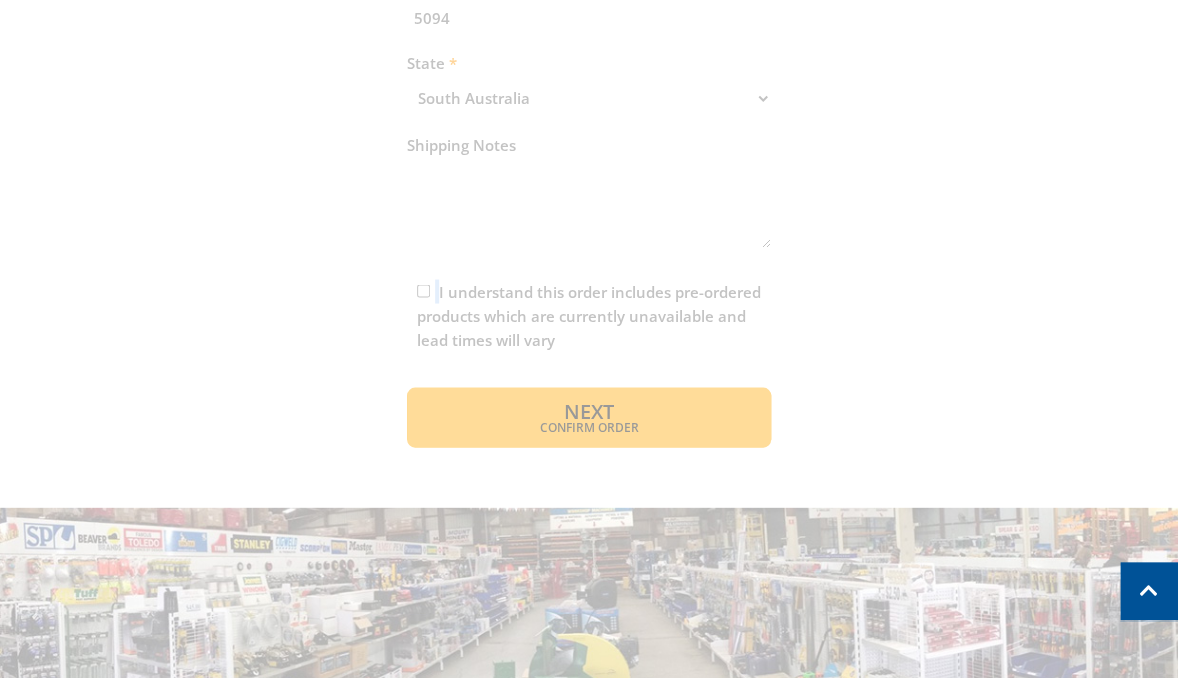 click on "Cart
PETROL GENERATOR - 3.5KVA - PEG3500P PURE SINE WAVE
$529.00
1
Pre-order
Item total:  $529.00
Sub Total
$529.00
Print
Keep Shopping
Delivery
Contact Details
First name
John Smith
Last name
John Smith
Email
johnsmith009@storebotmail.joonix.net
Sign up for the newsletter
Phone
+610293744000
Shipping Details
Shipping Method
Pickup from Gepps Cross
Delivery
Preorder items
(Select an option)" at bounding box center [589, -236] 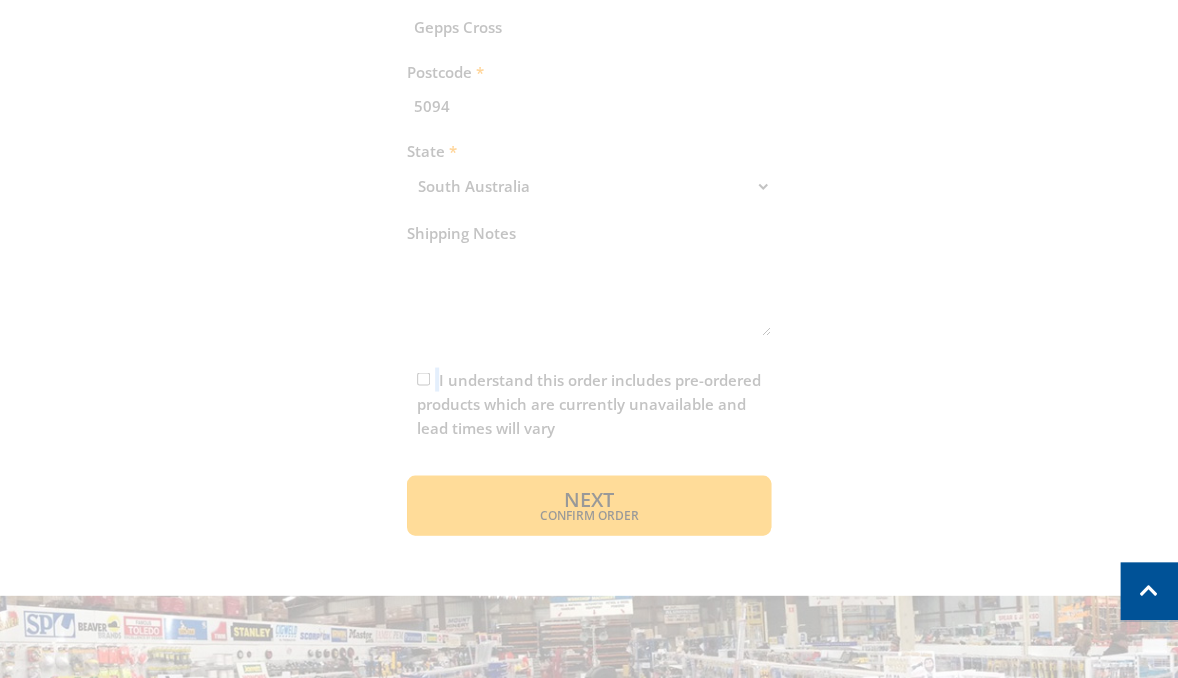 scroll, scrollTop: 1155, scrollLeft: 0, axis: vertical 